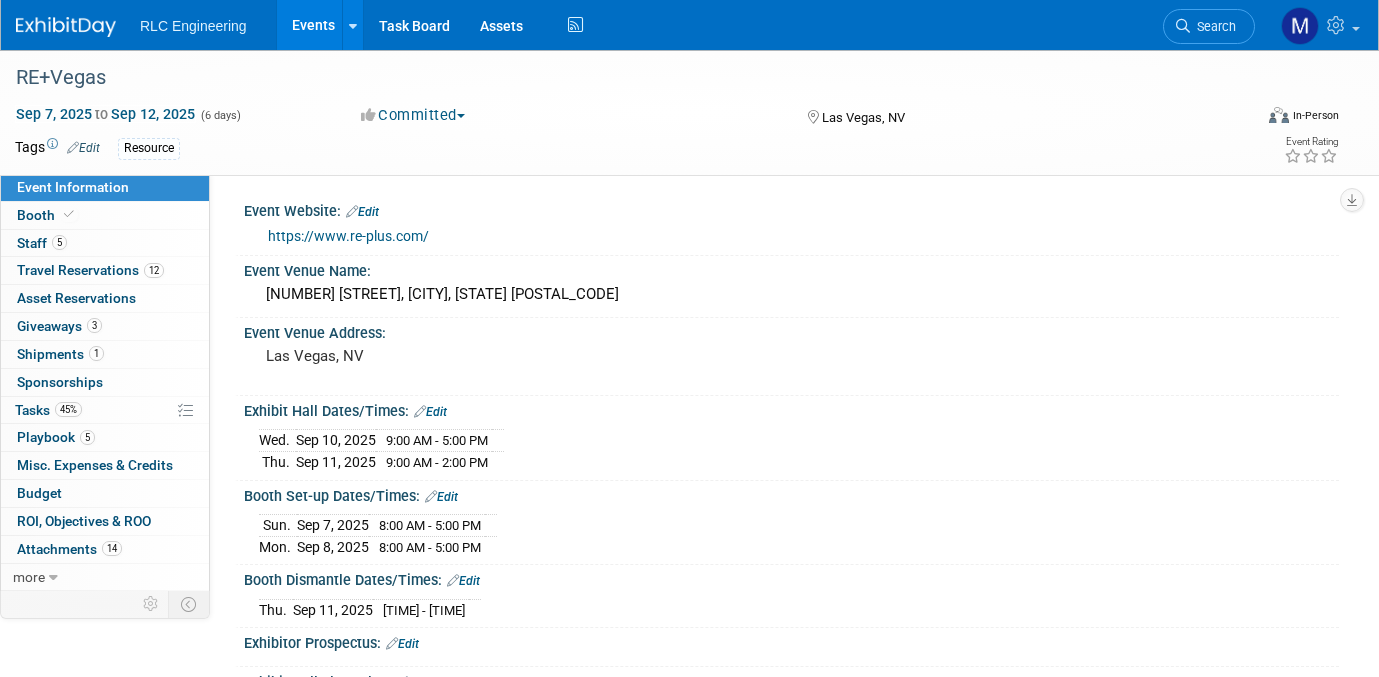 scroll, scrollTop: 0, scrollLeft: 0, axis: both 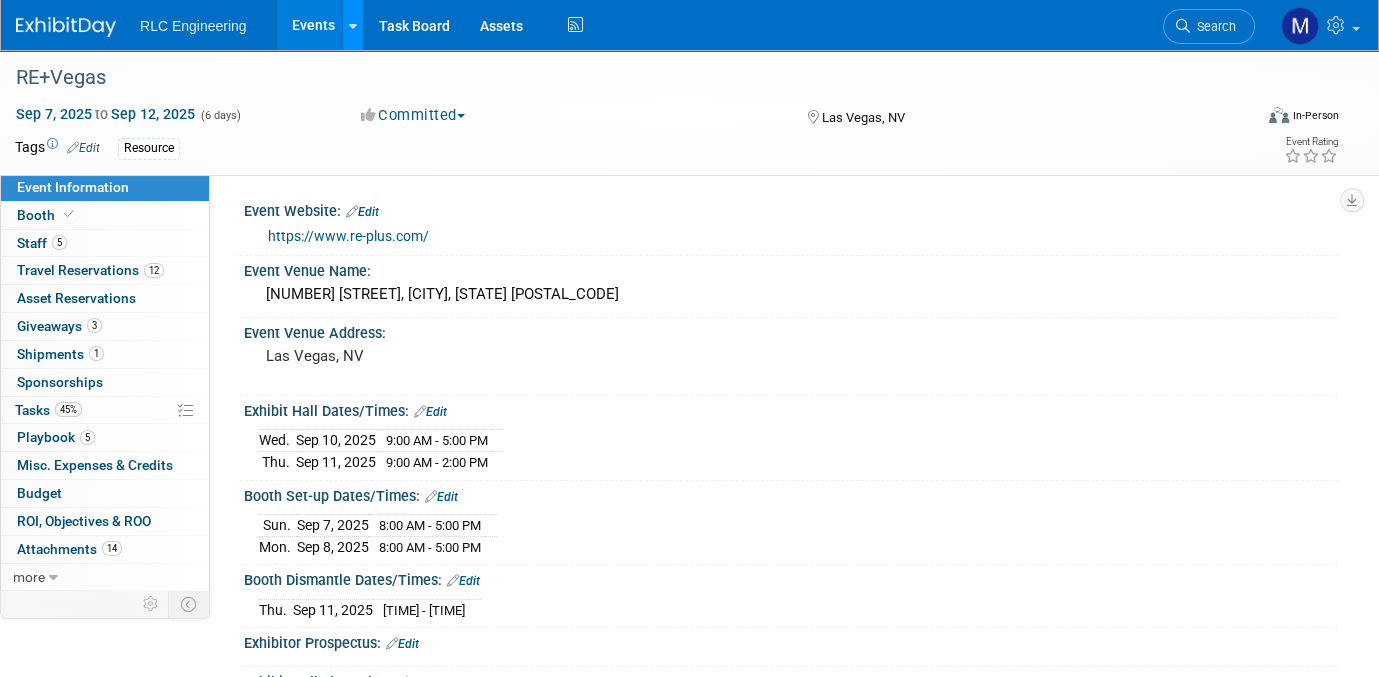 click at bounding box center [352, 25] 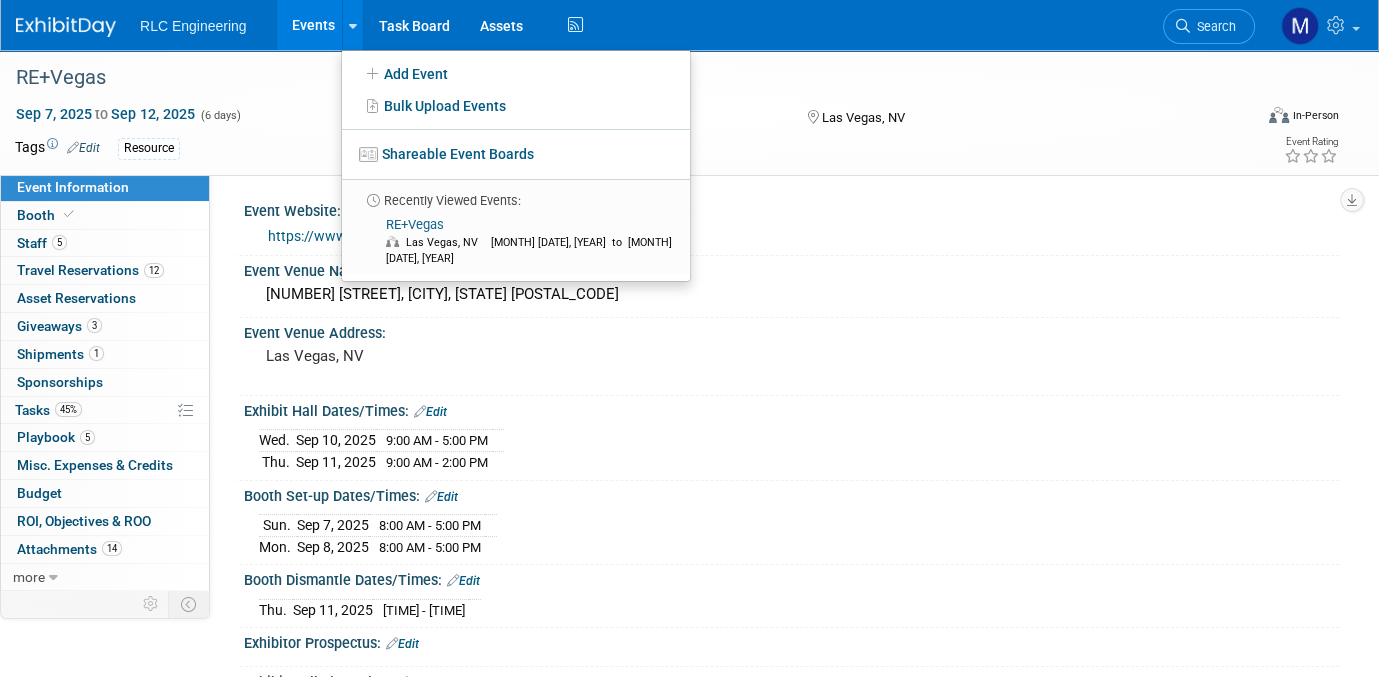 click on "[DAY].
[MONTH] [DATE], [YEAR]
[TIME] -
[TIME]
[DAY].
[MONTH] [DATE], [YEAR]
[TIME] -
[TIME]" at bounding box center (791, 448) 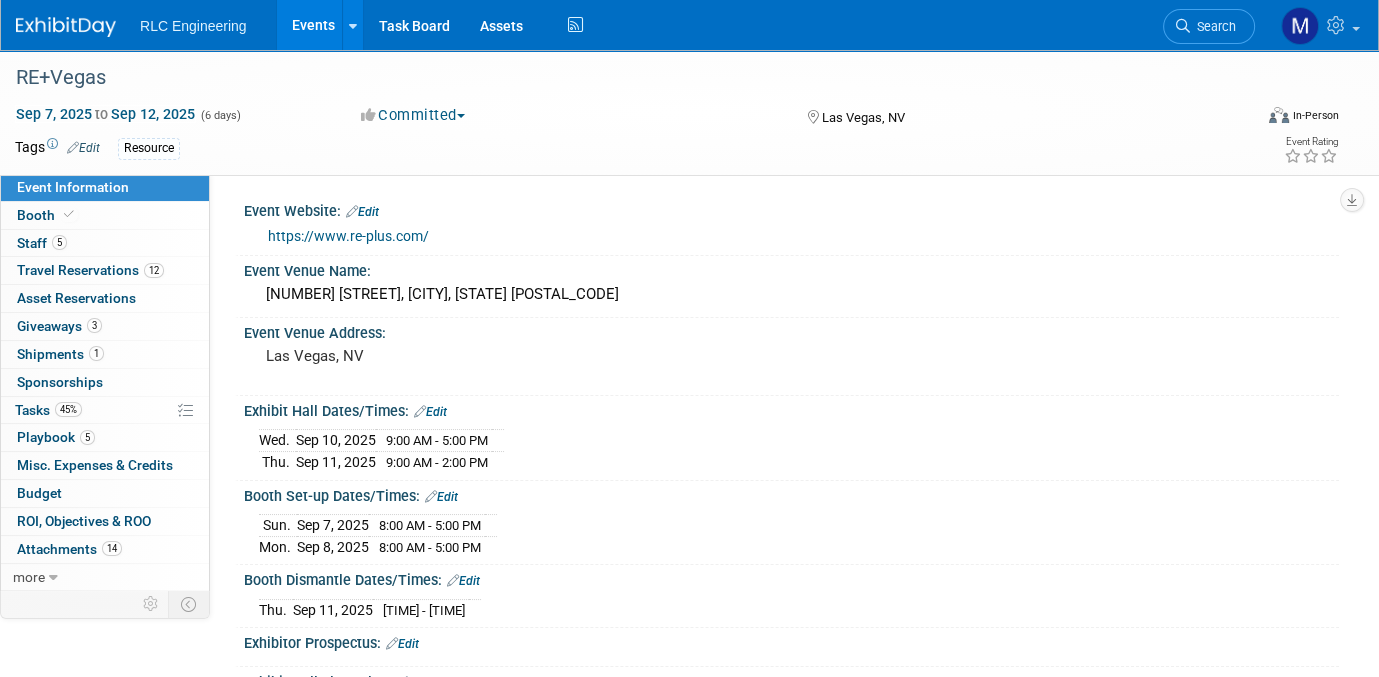 click on "RLC Engineering" at bounding box center [193, 26] 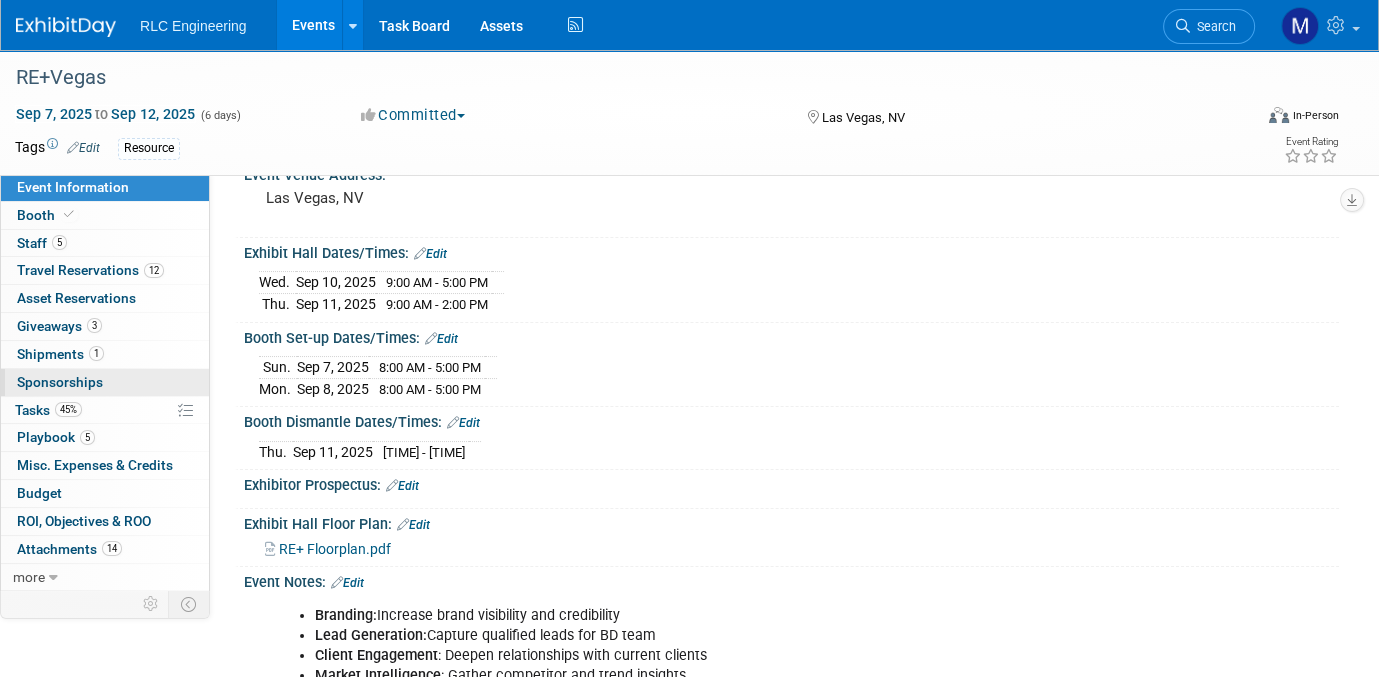 scroll, scrollTop: 0, scrollLeft: 0, axis: both 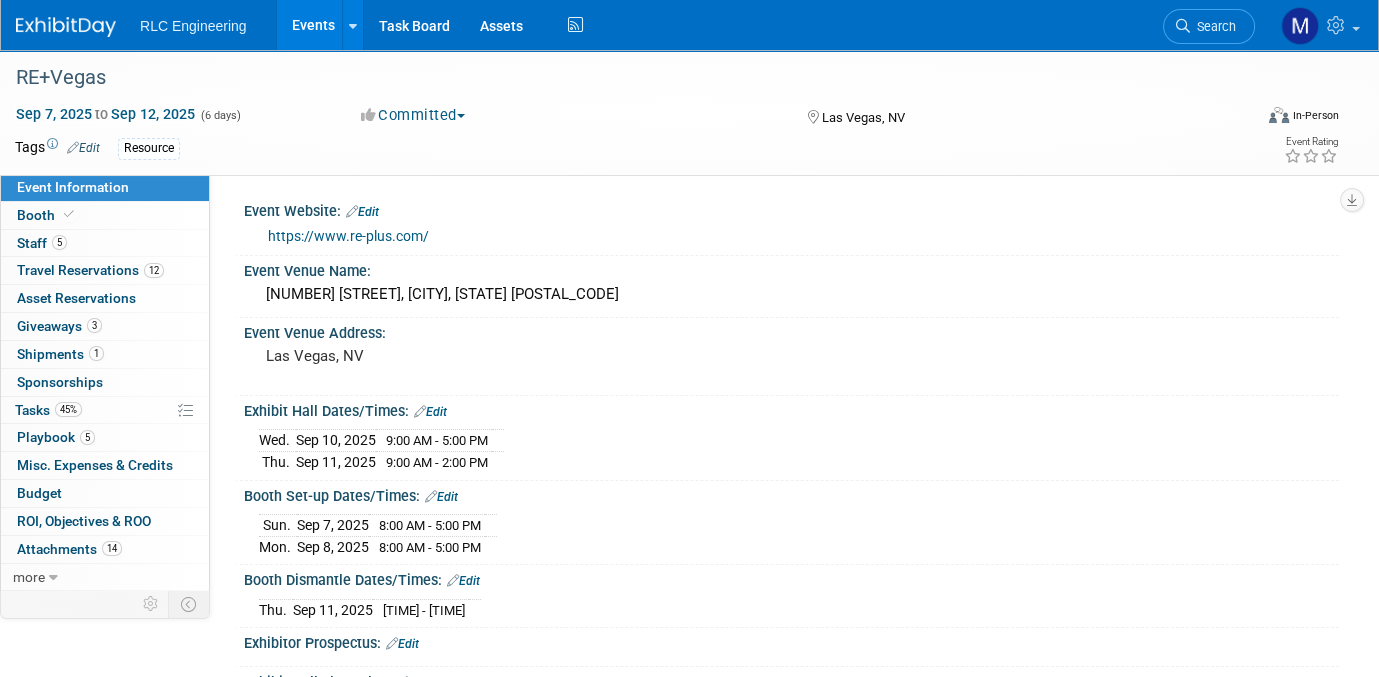 click on "RLC Engineering" at bounding box center (193, 26) 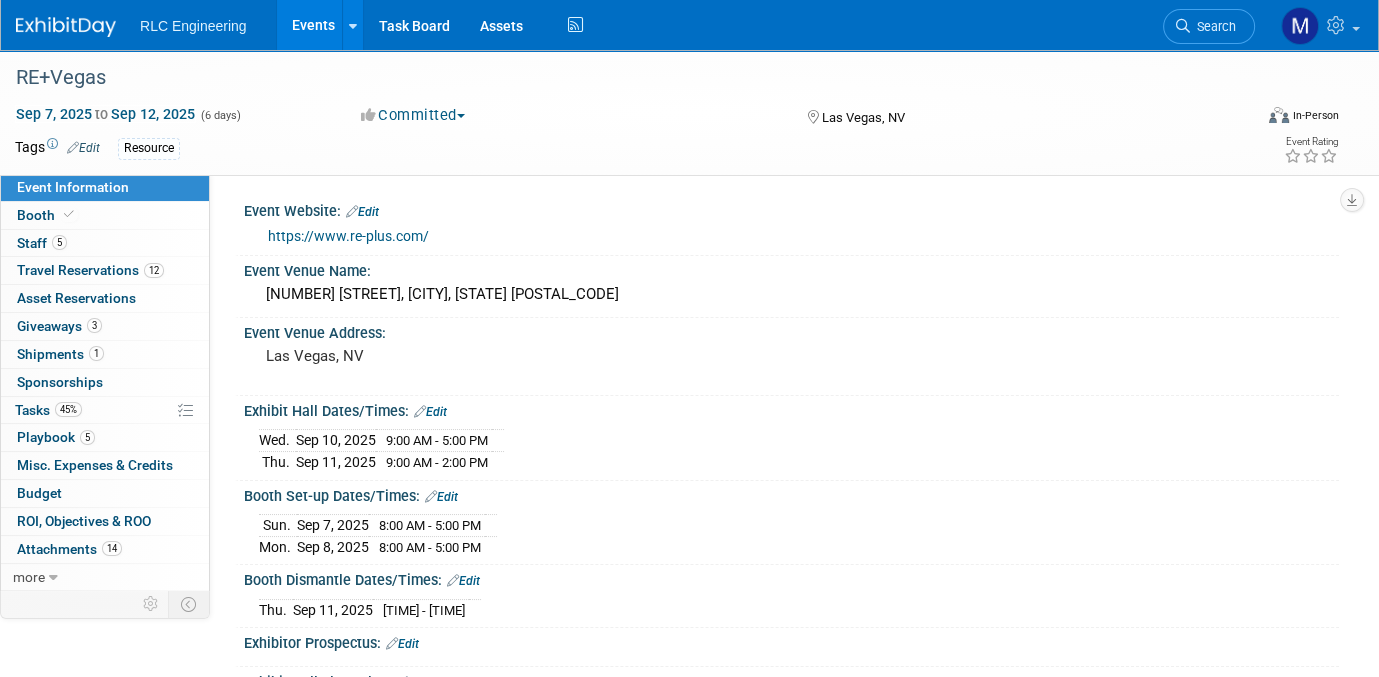 click on "Events" at bounding box center (313, 25) 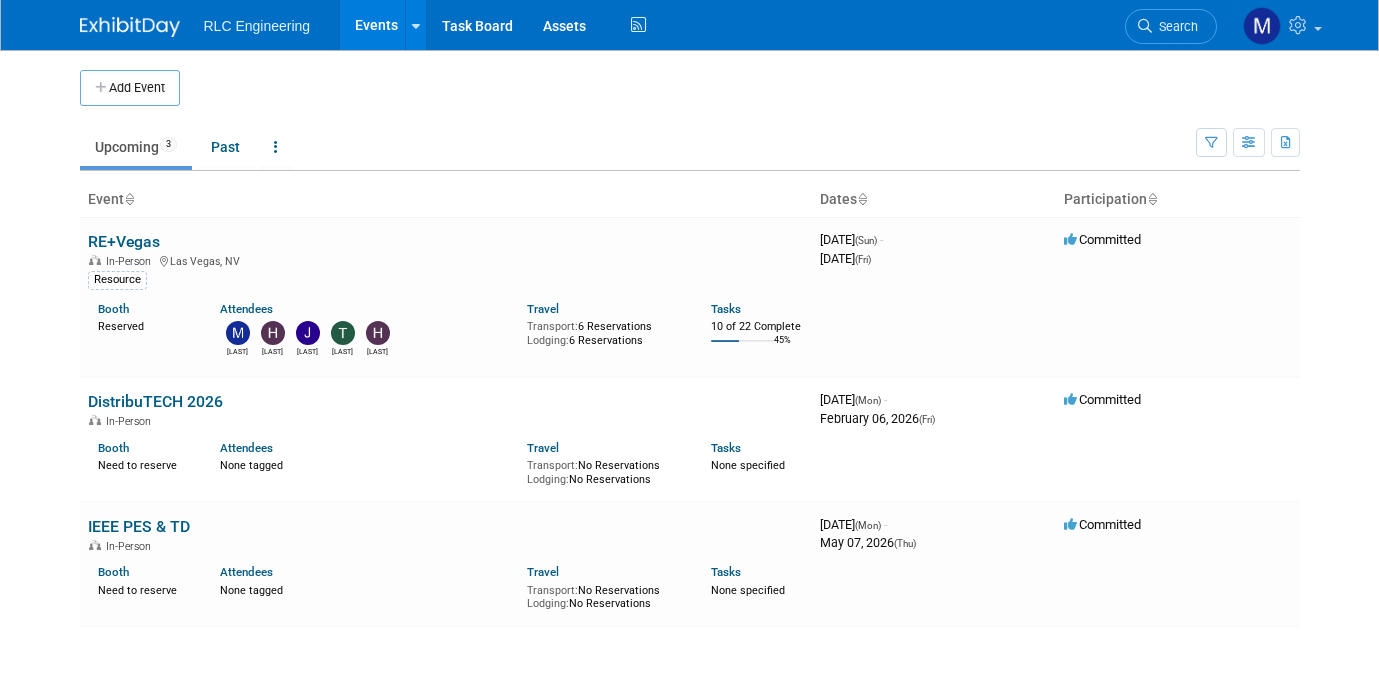 scroll, scrollTop: 0, scrollLeft: 0, axis: both 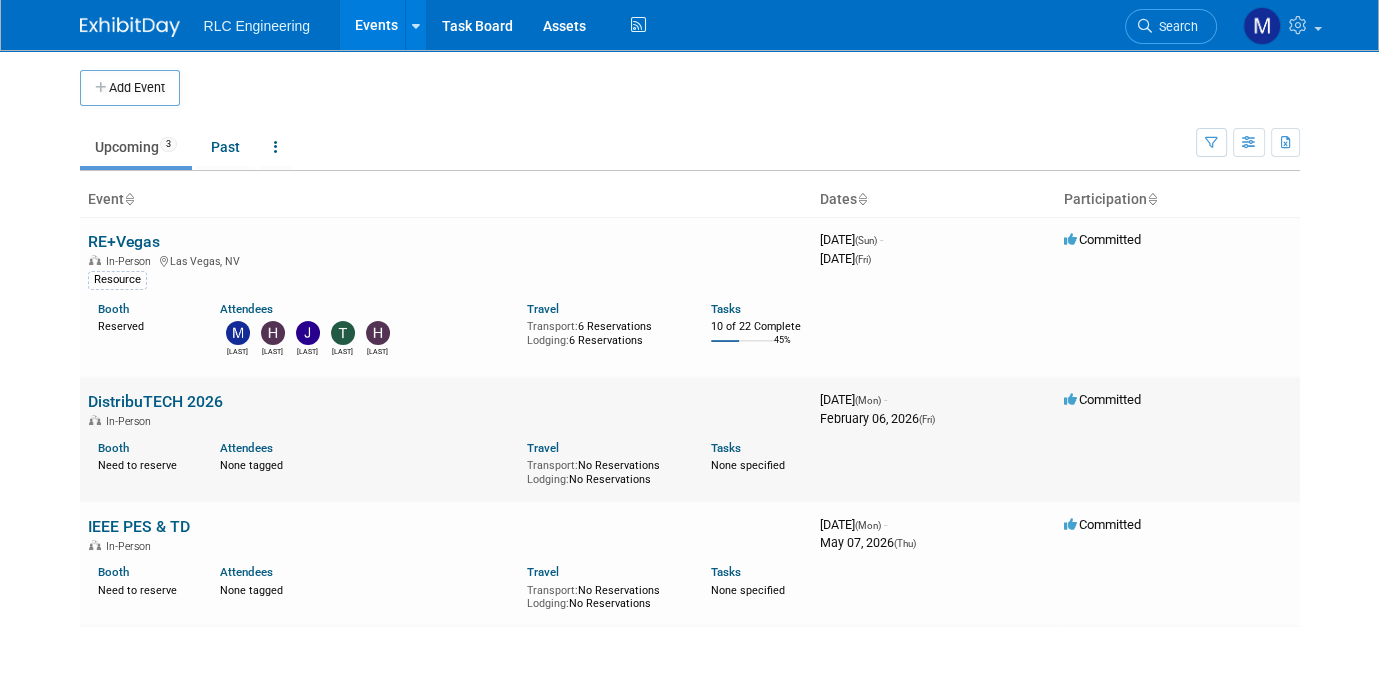 click on "DistribuTECH 2026" at bounding box center (155, 401) 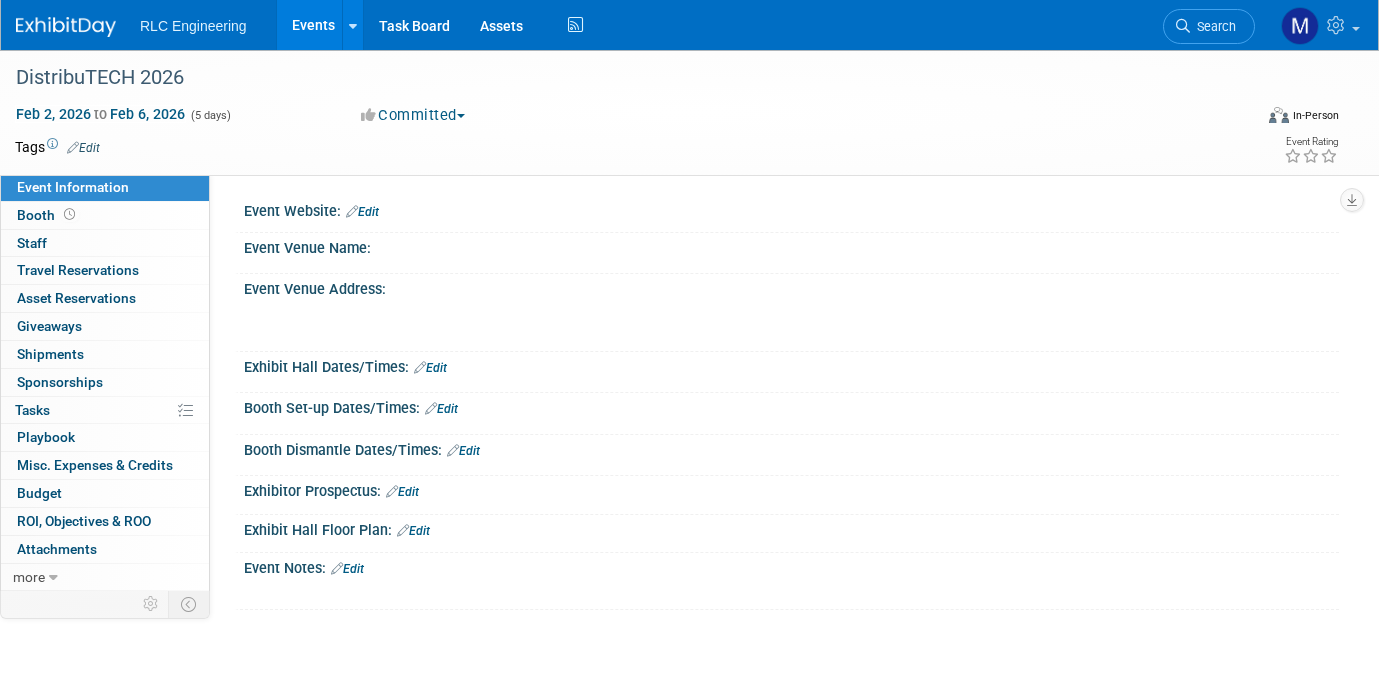 scroll, scrollTop: 0, scrollLeft: 0, axis: both 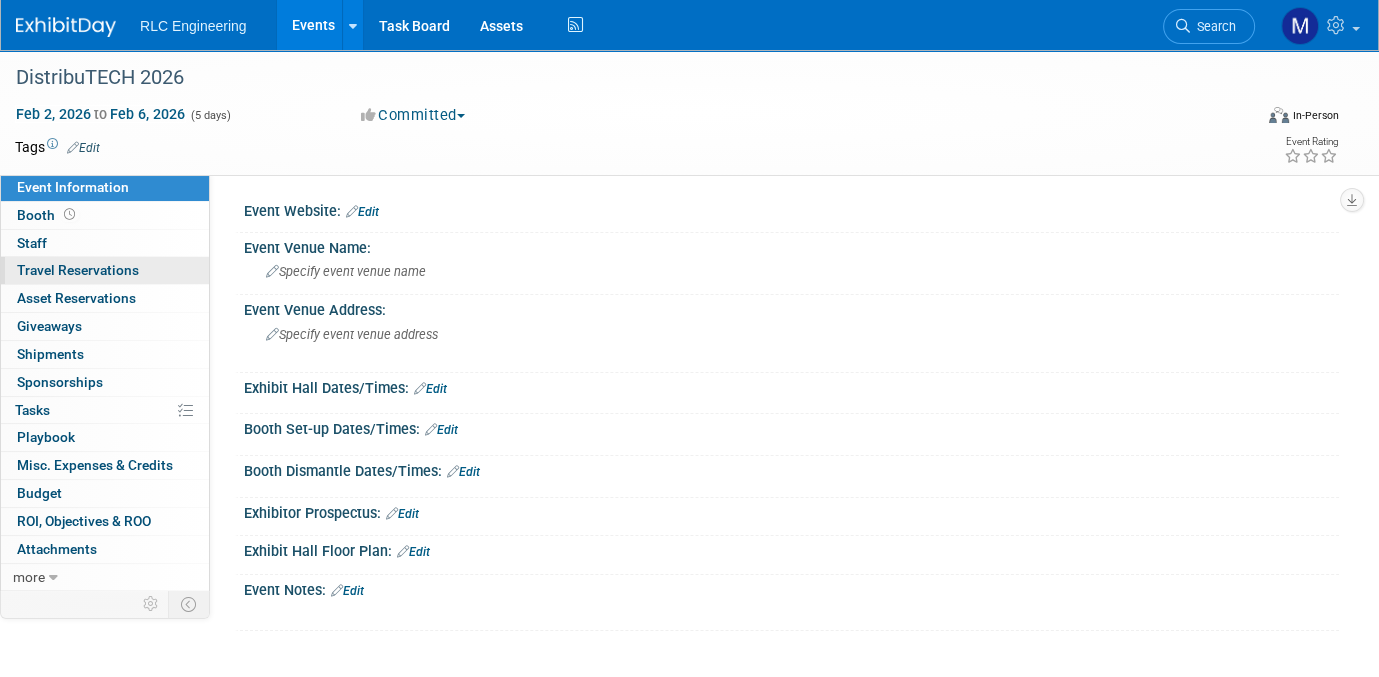 click on "Travel Reservations 0" at bounding box center [78, 270] 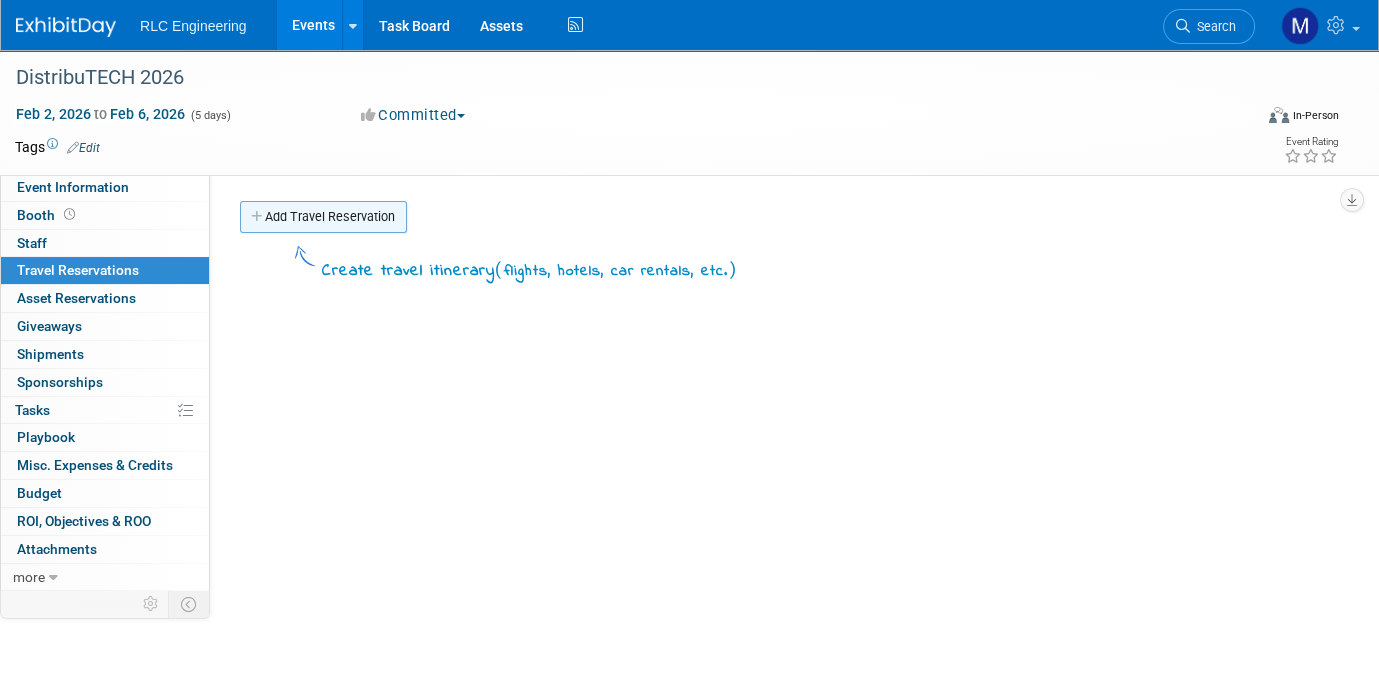 click at bounding box center [258, 217] 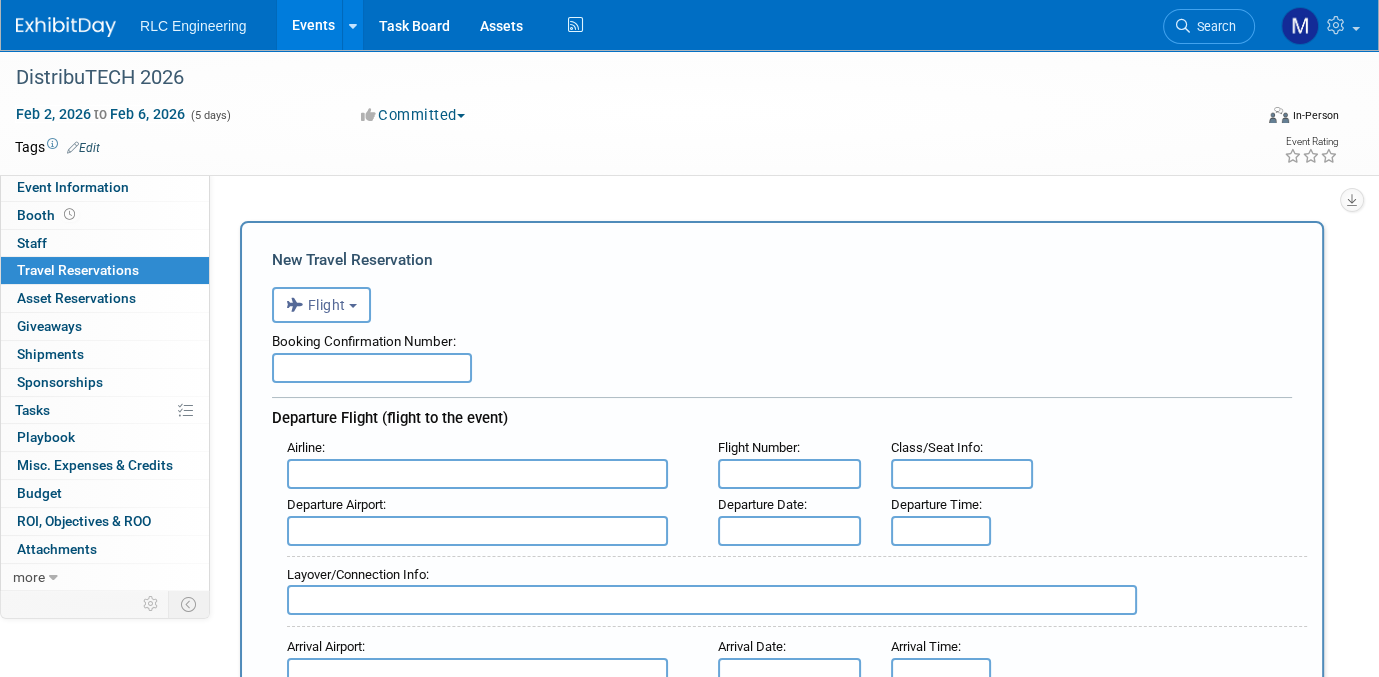 scroll, scrollTop: 0, scrollLeft: 0, axis: both 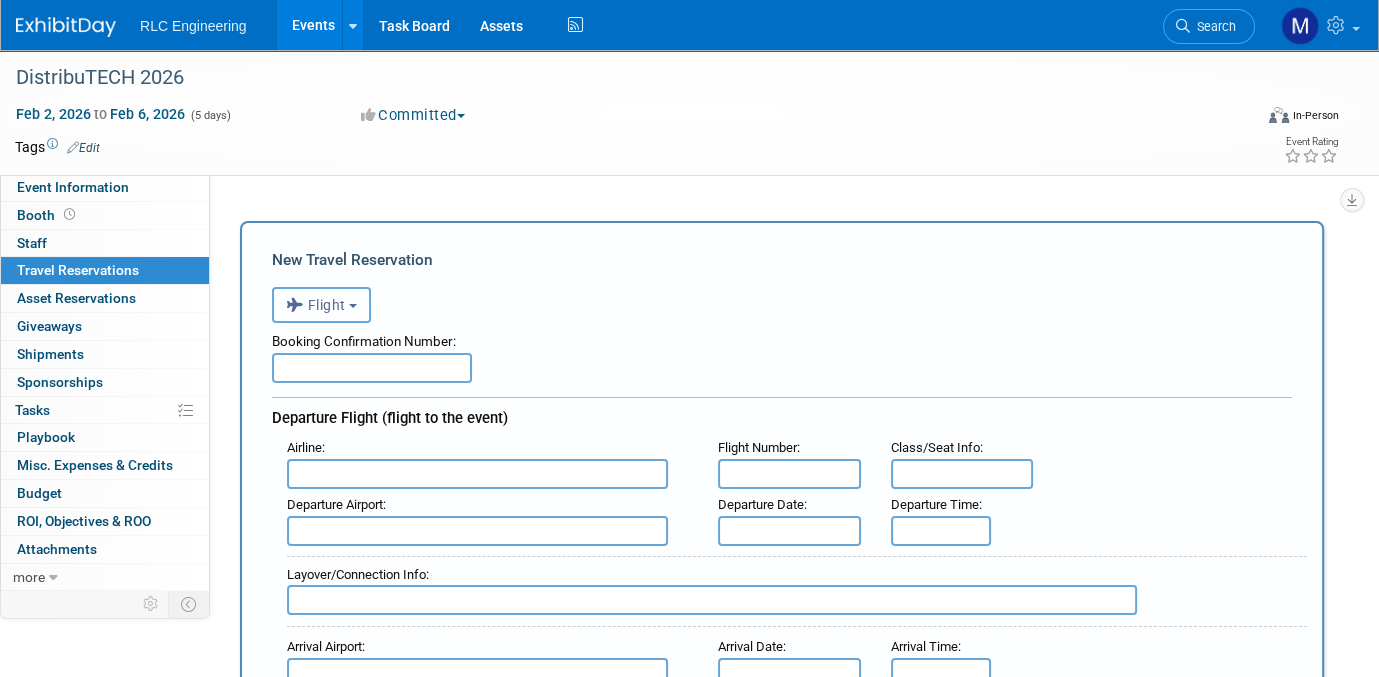 click on "Flight" at bounding box center (321, 305) 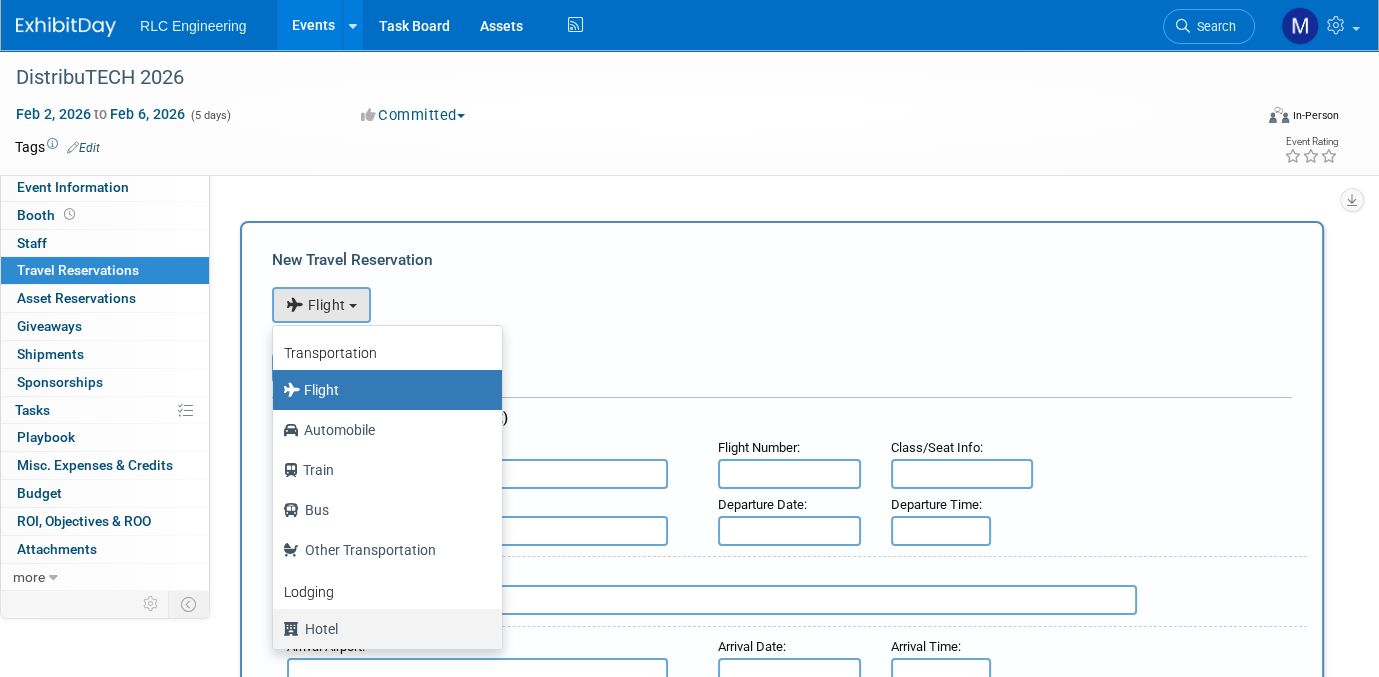 click on "Hotel" at bounding box center [382, 629] 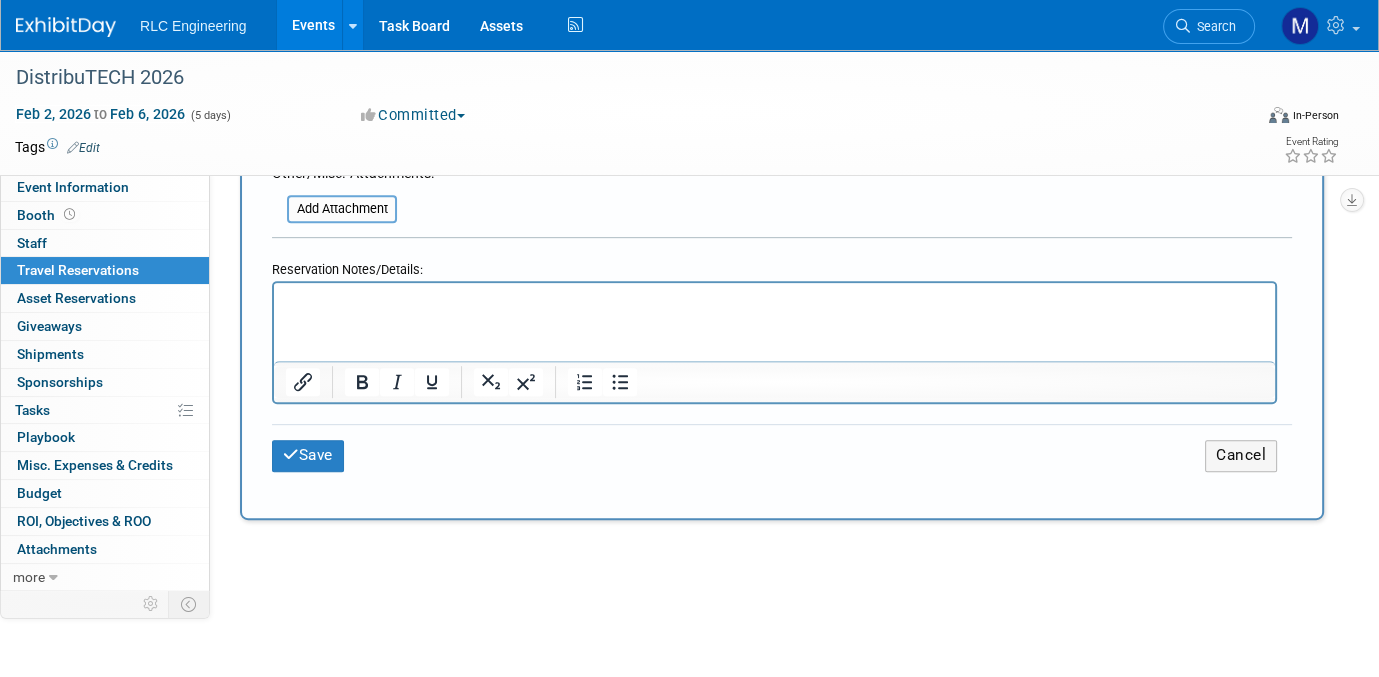 scroll, scrollTop: 1000, scrollLeft: 0, axis: vertical 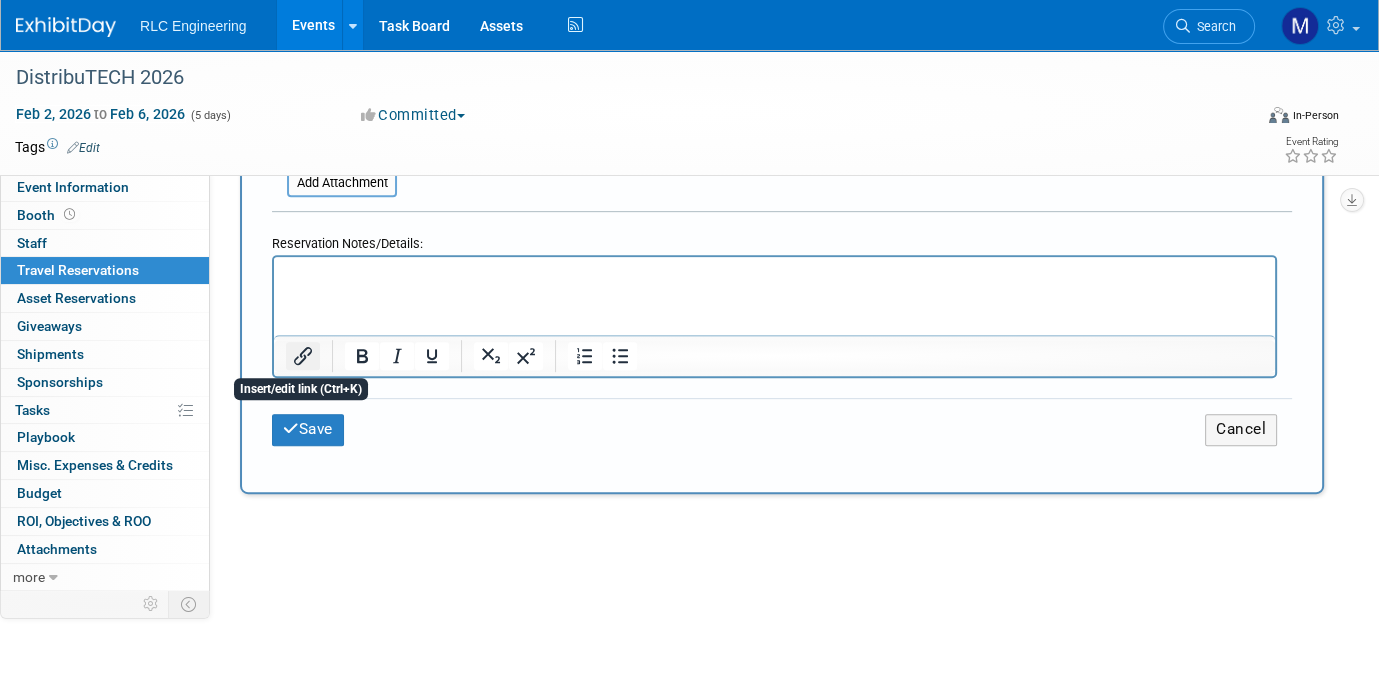 click 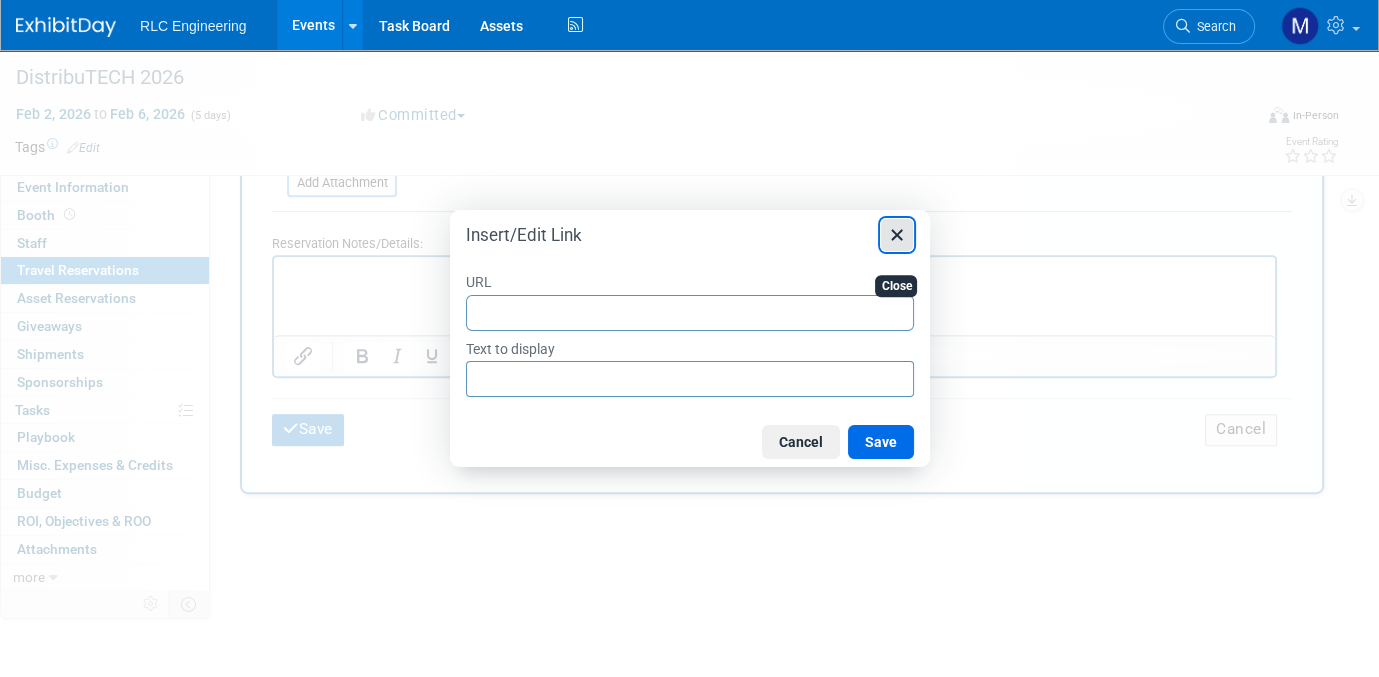 click 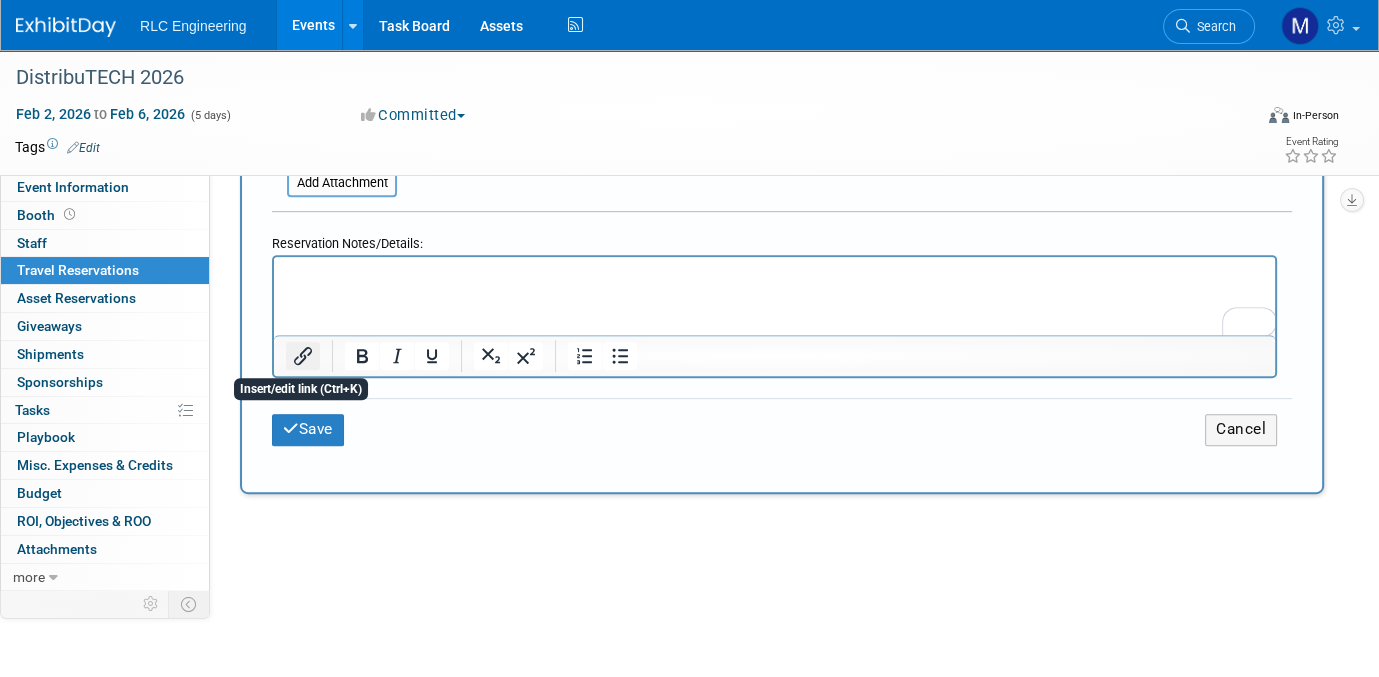 click 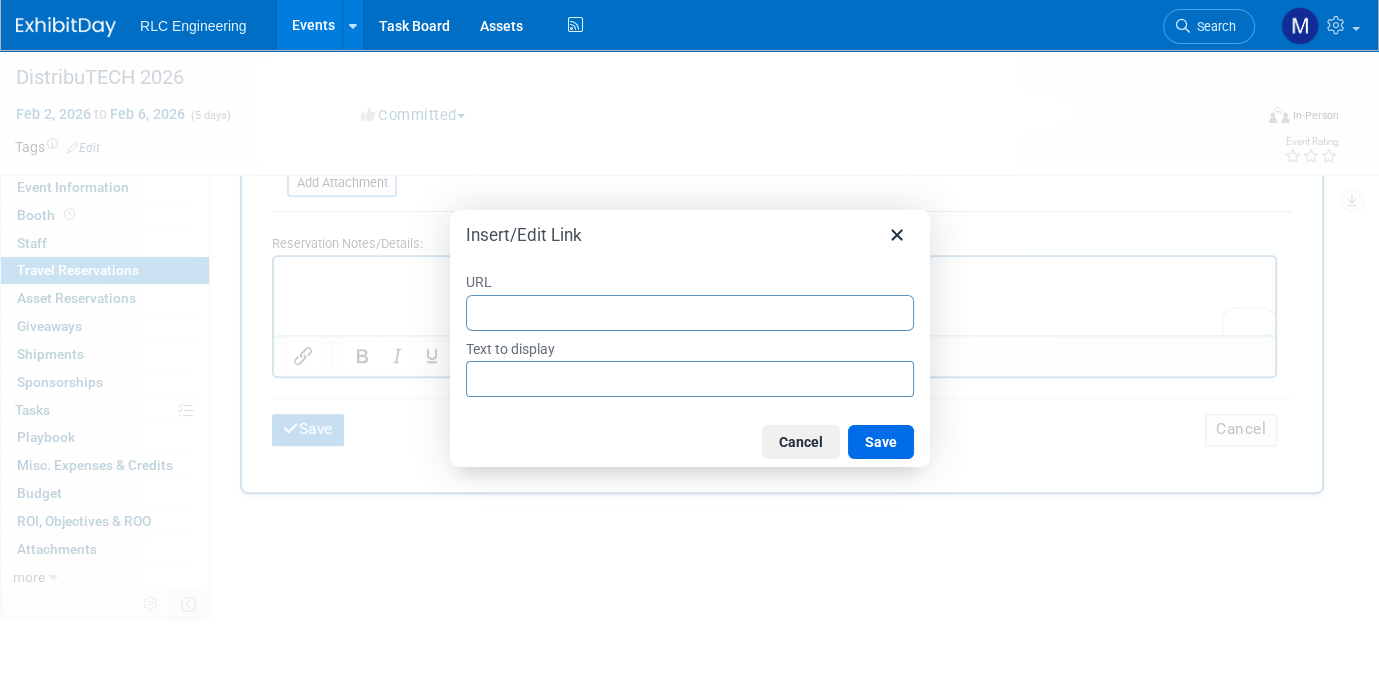 click on "URL" at bounding box center (690, 313) 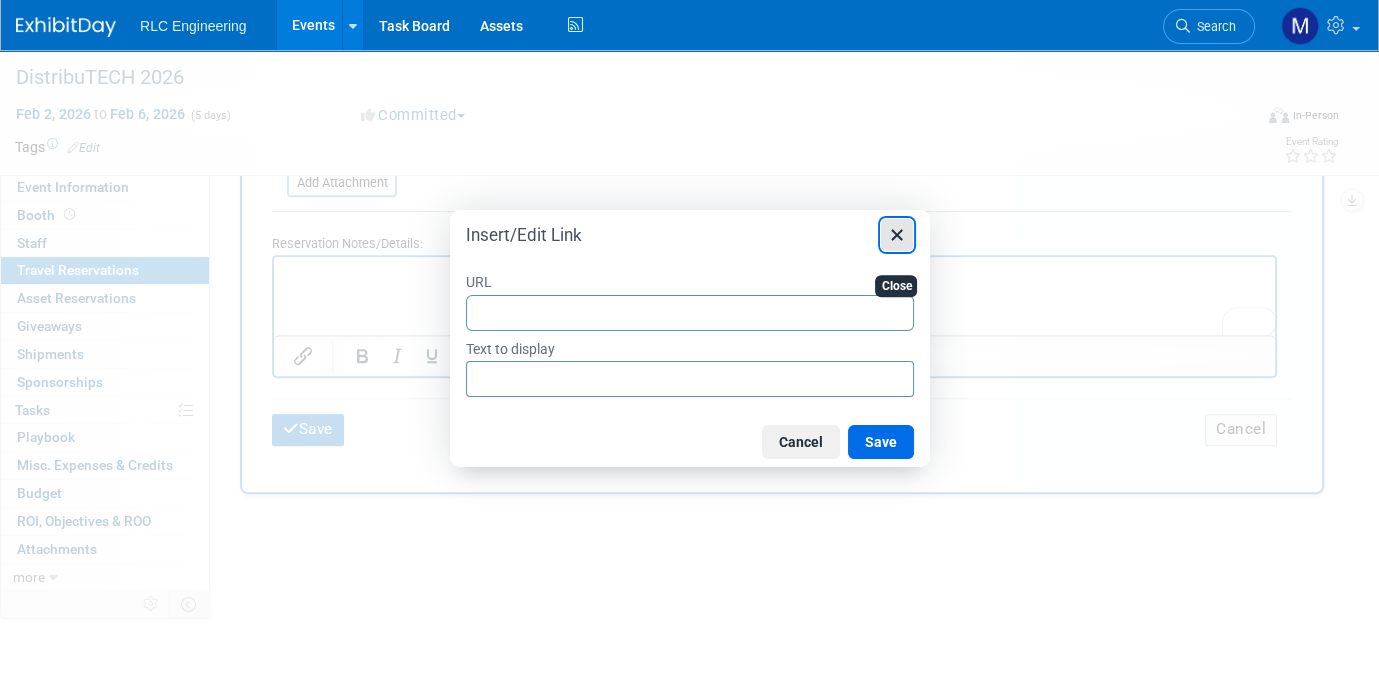 click 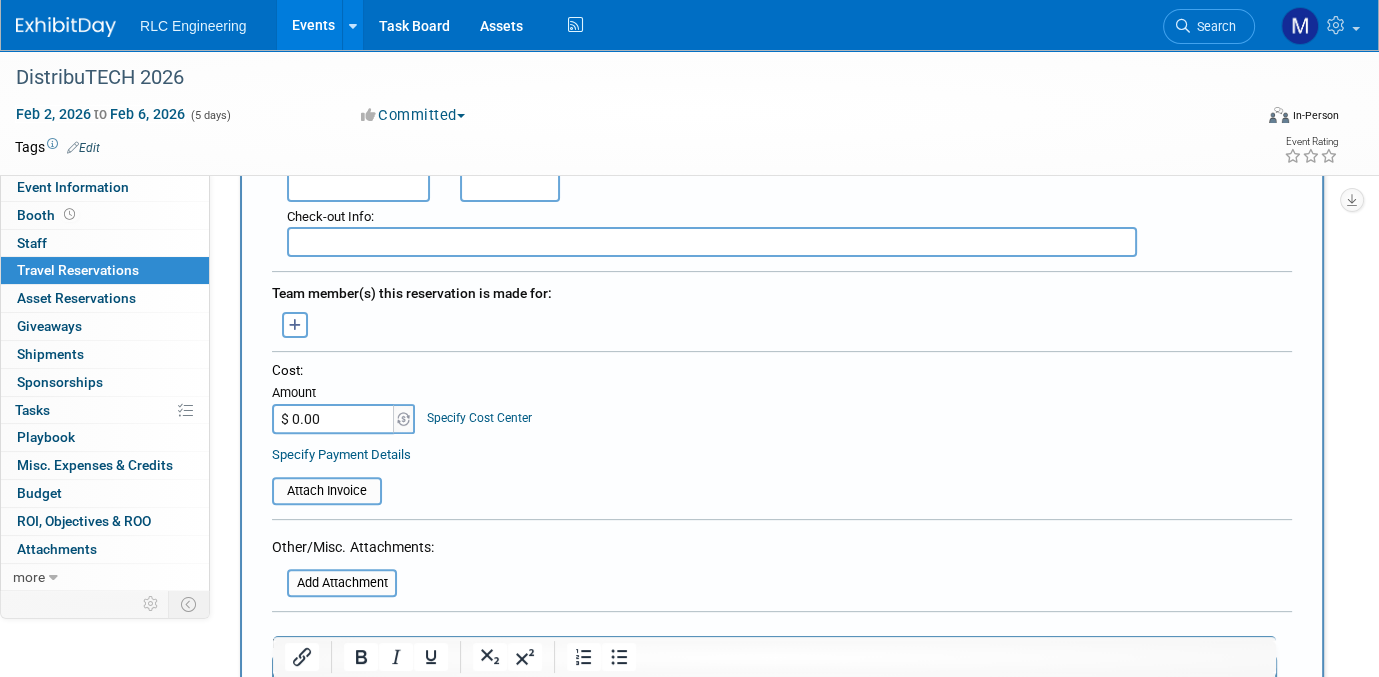 scroll, scrollTop: 700, scrollLeft: 0, axis: vertical 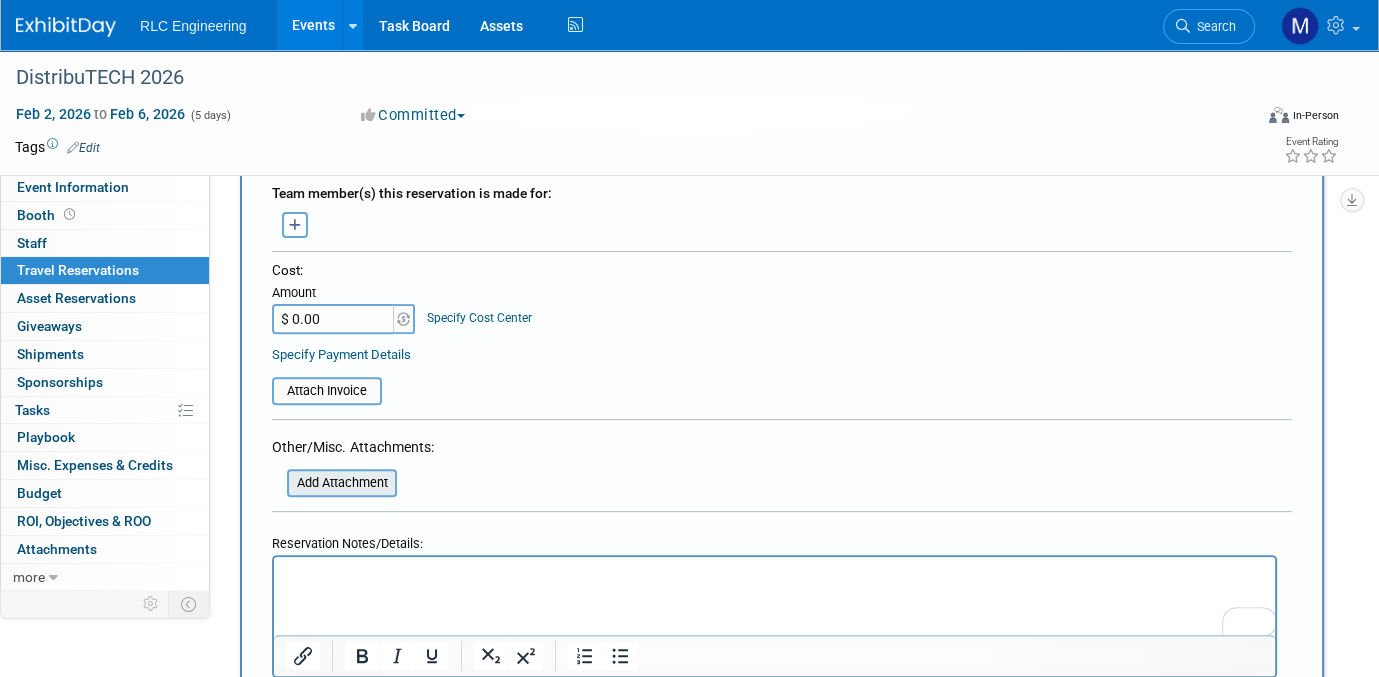 click at bounding box center (276, 483) 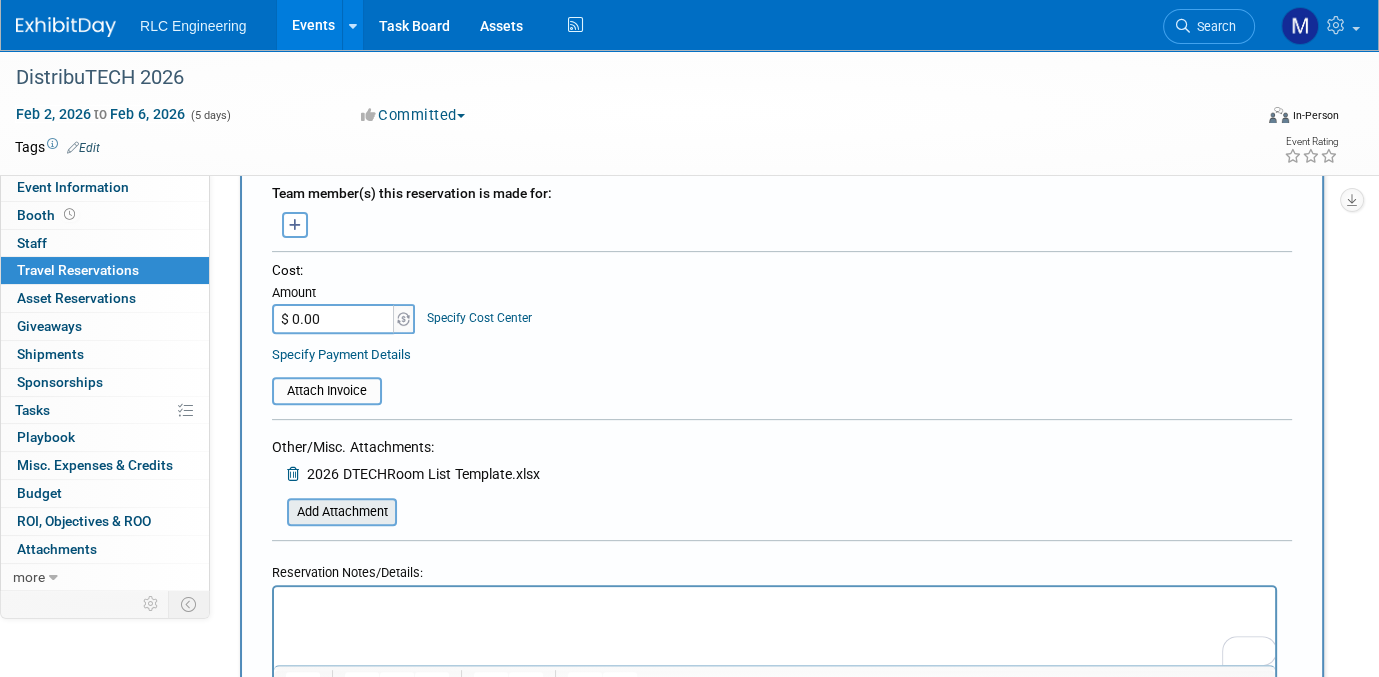 click at bounding box center [276, 512] 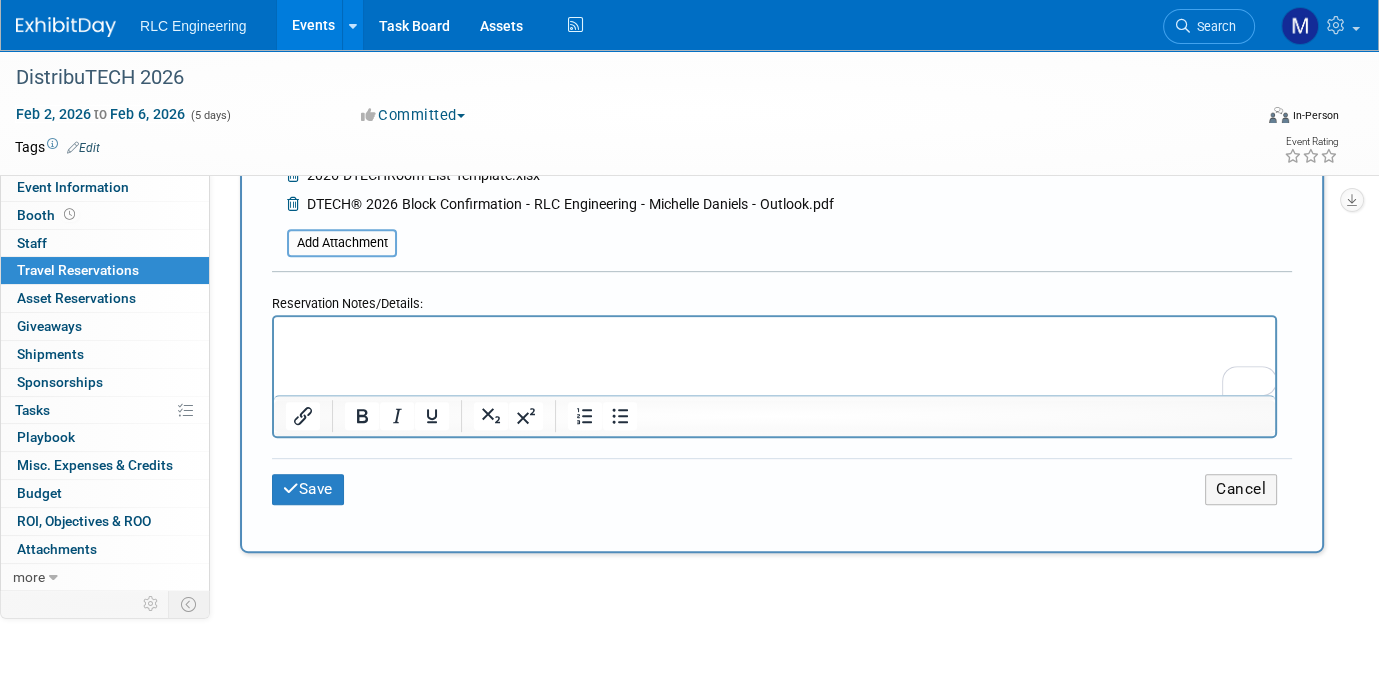 scroll, scrollTop: 1000, scrollLeft: 0, axis: vertical 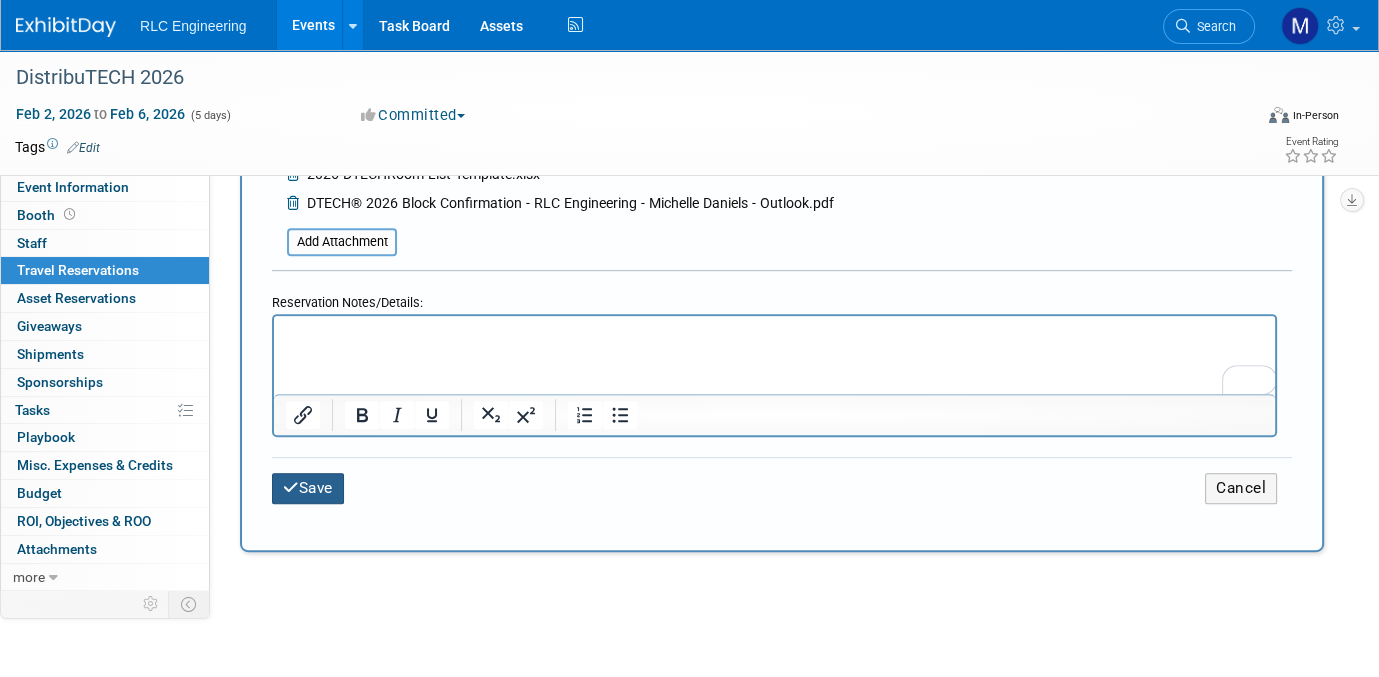 click on "Save" at bounding box center [308, 488] 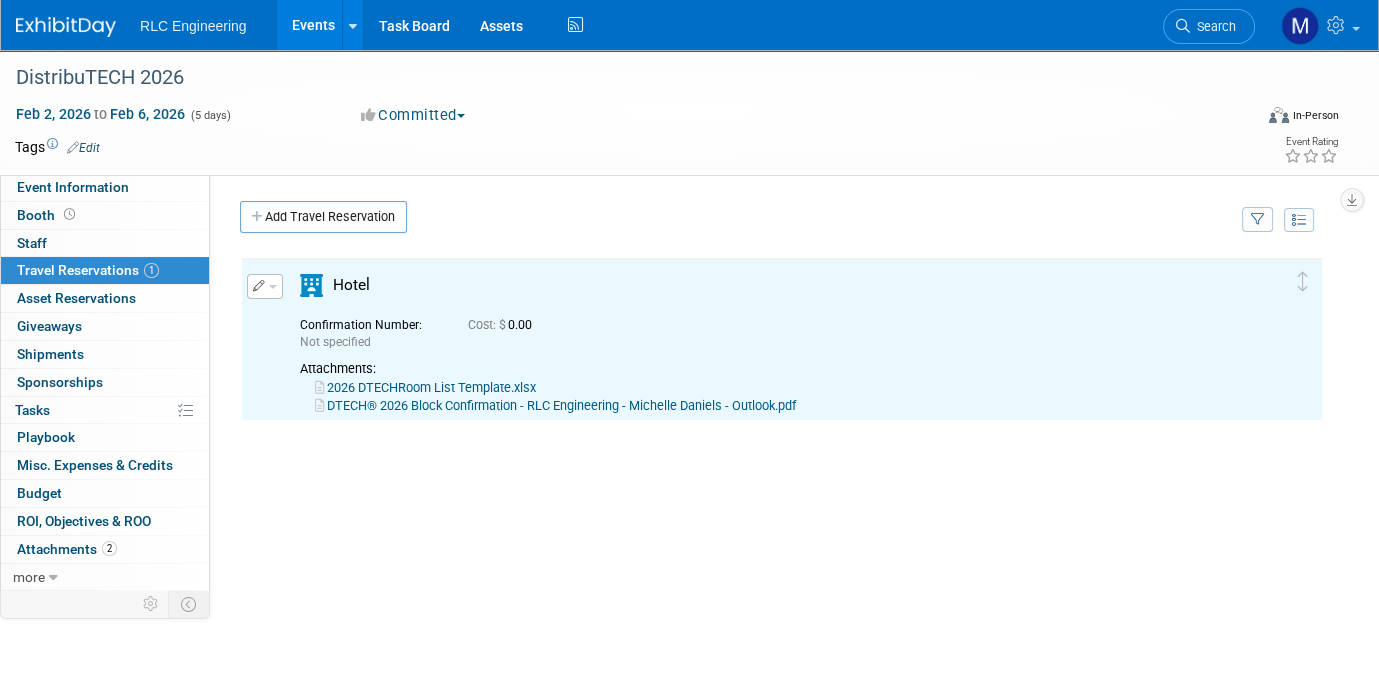 scroll, scrollTop: 0, scrollLeft: 0, axis: both 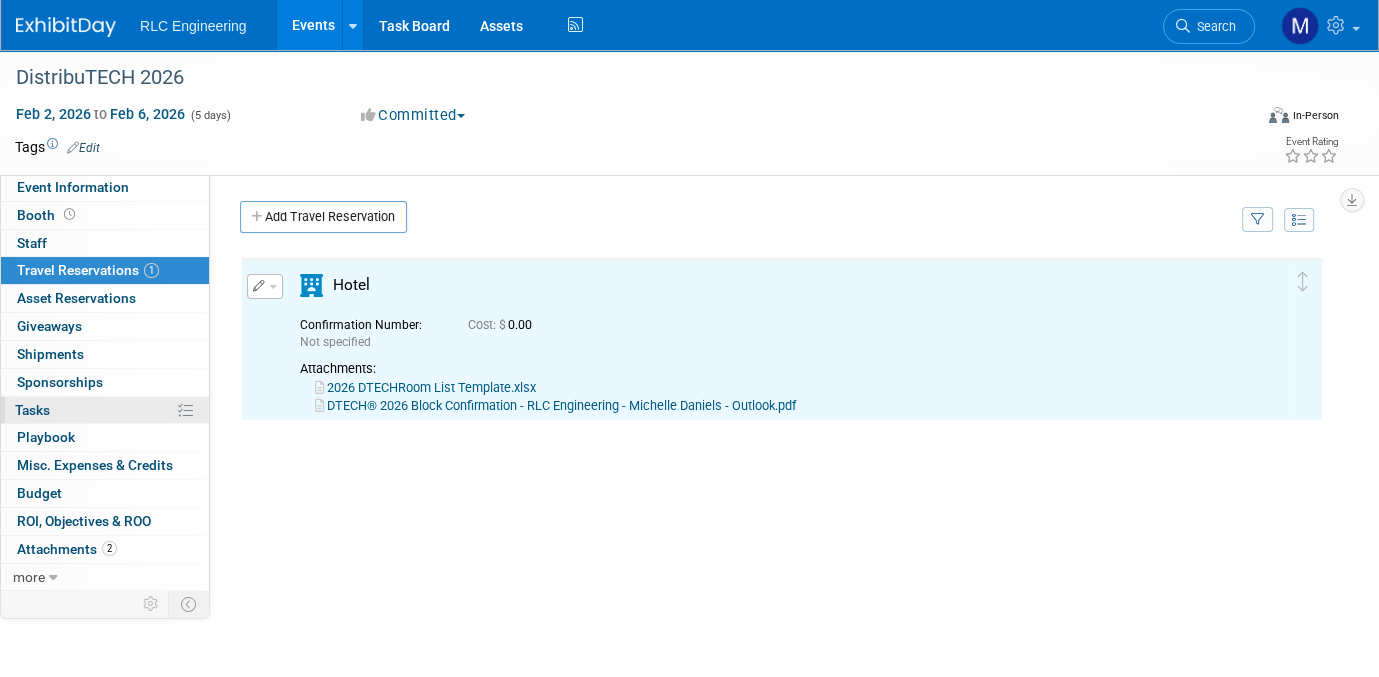 click on "0%
Tasks 0%" at bounding box center (105, 410) 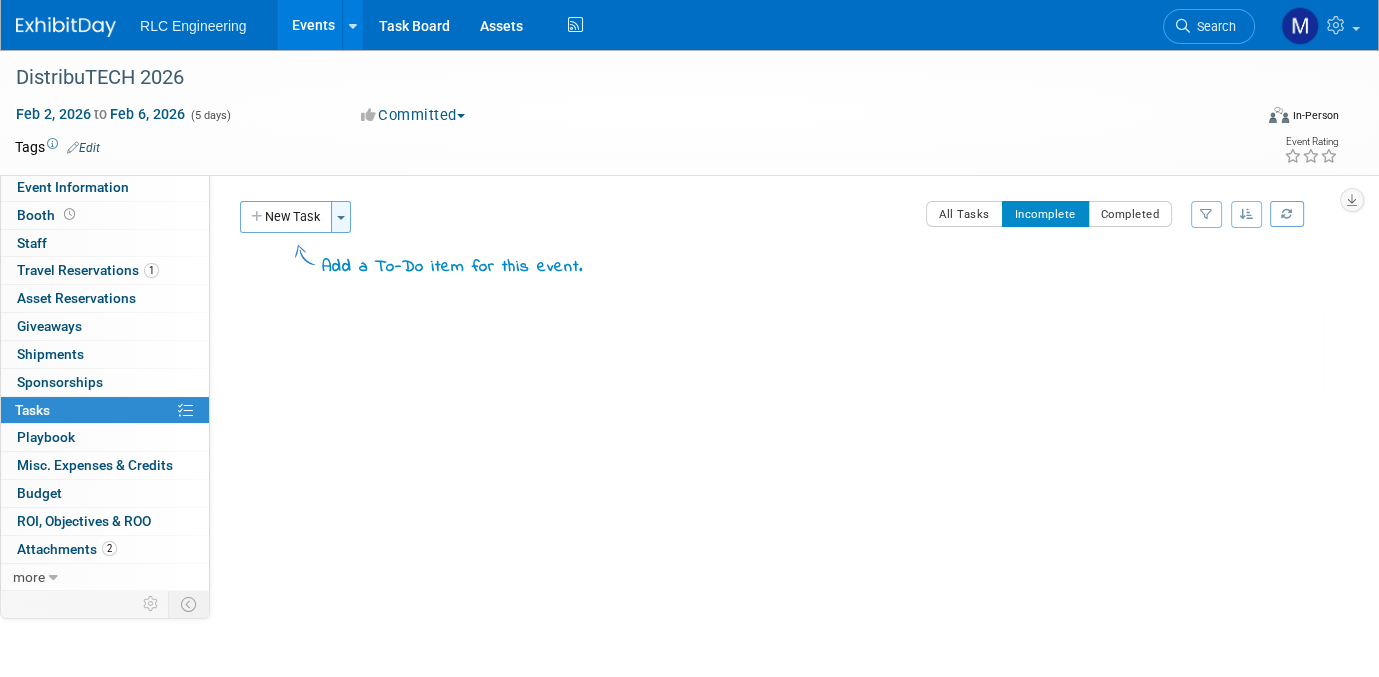 click at bounding box center (341, 218) 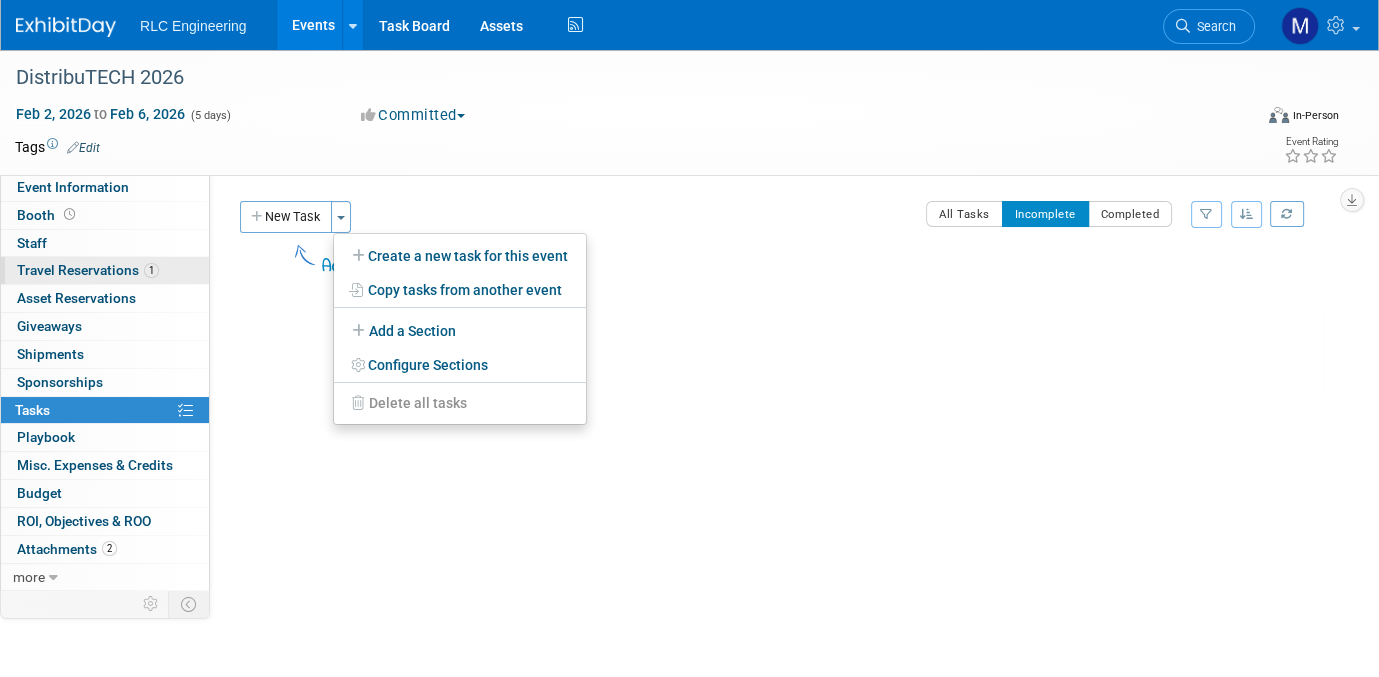 click on "1
Travel Reservations 1" at bounding box center (105, 270) 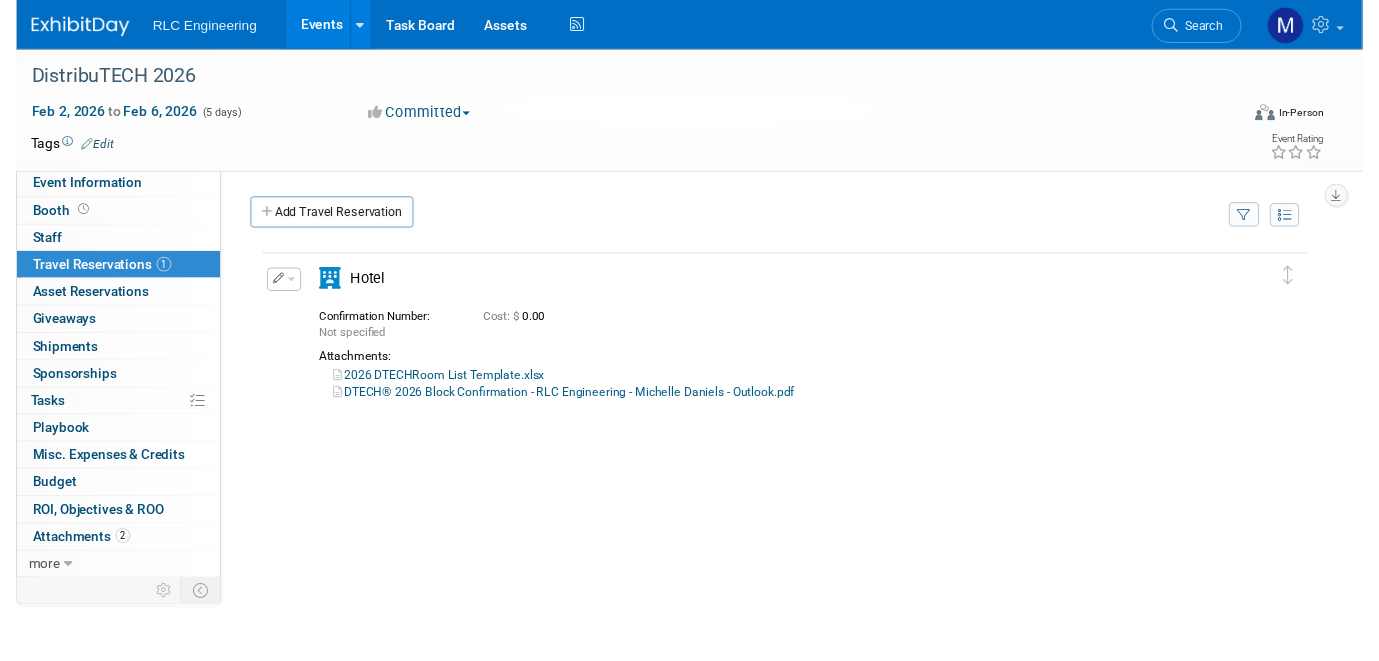 scroll, scrollTop: 0, scrollLeft: 0, axis: both 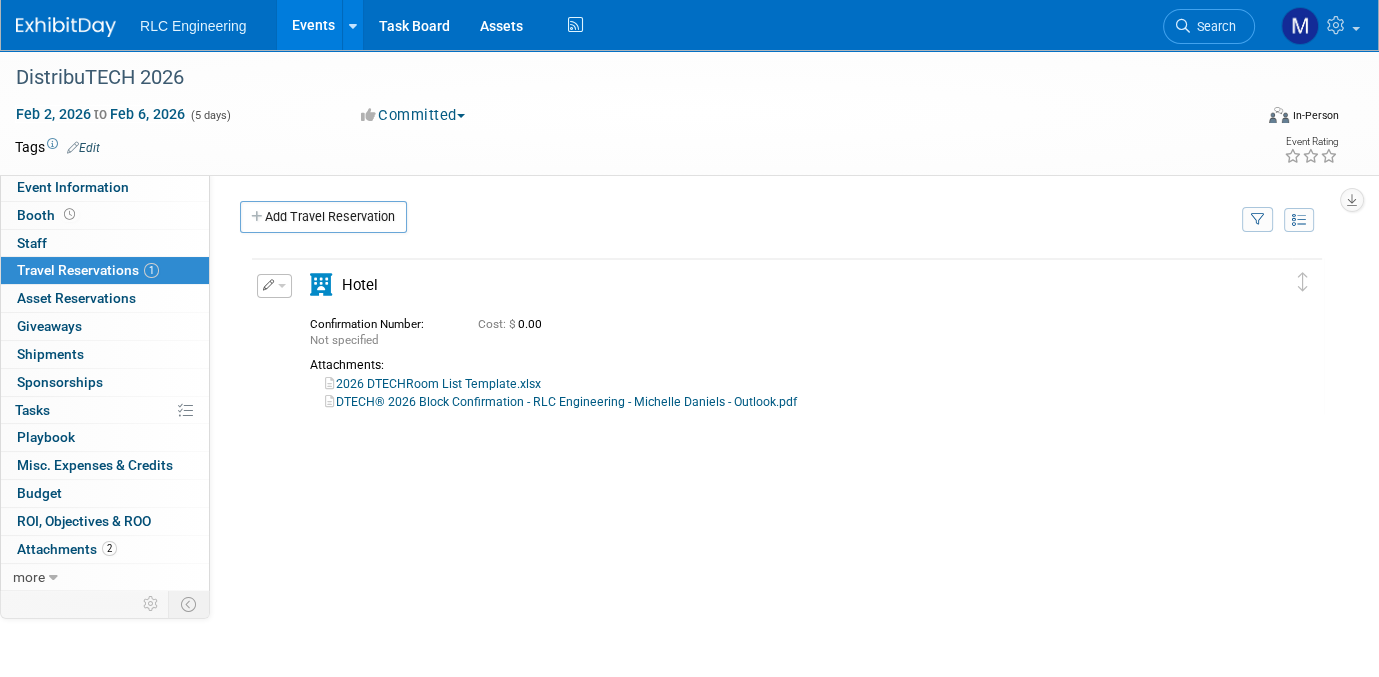 click at bounding box center [282, 286] 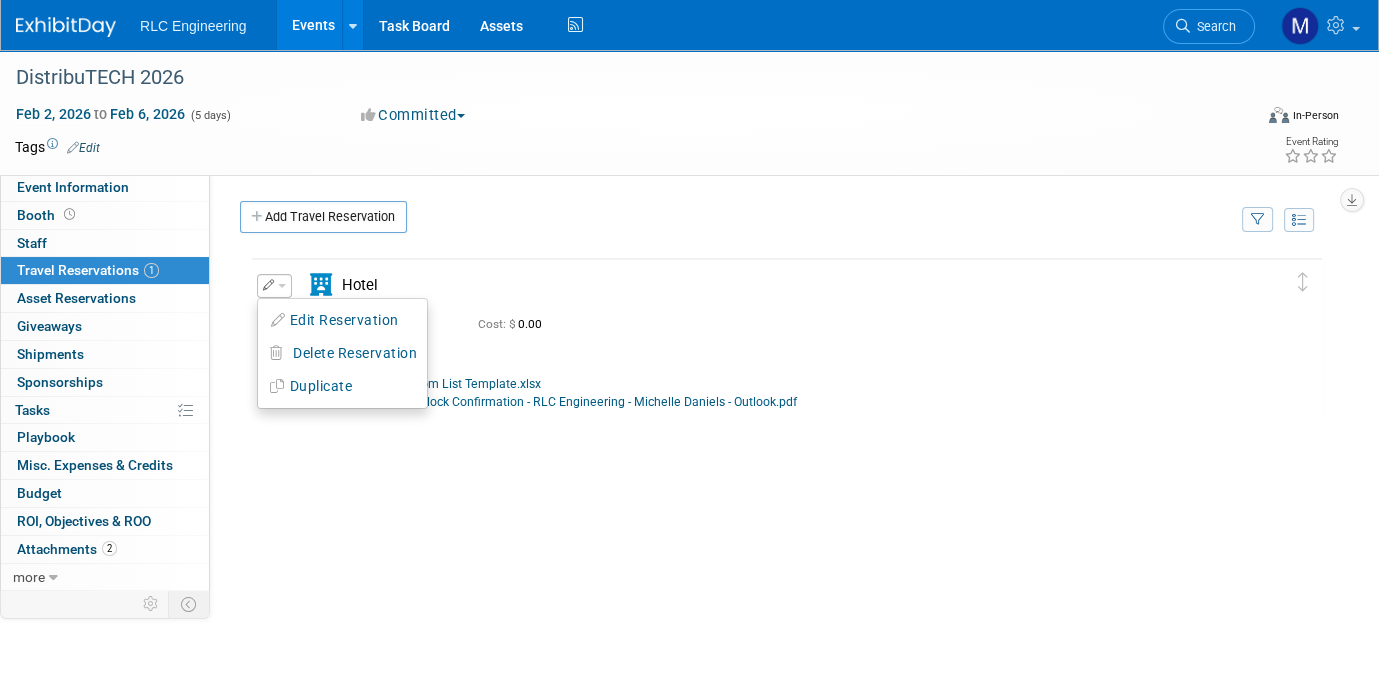 click at bounding box center [282, 286] 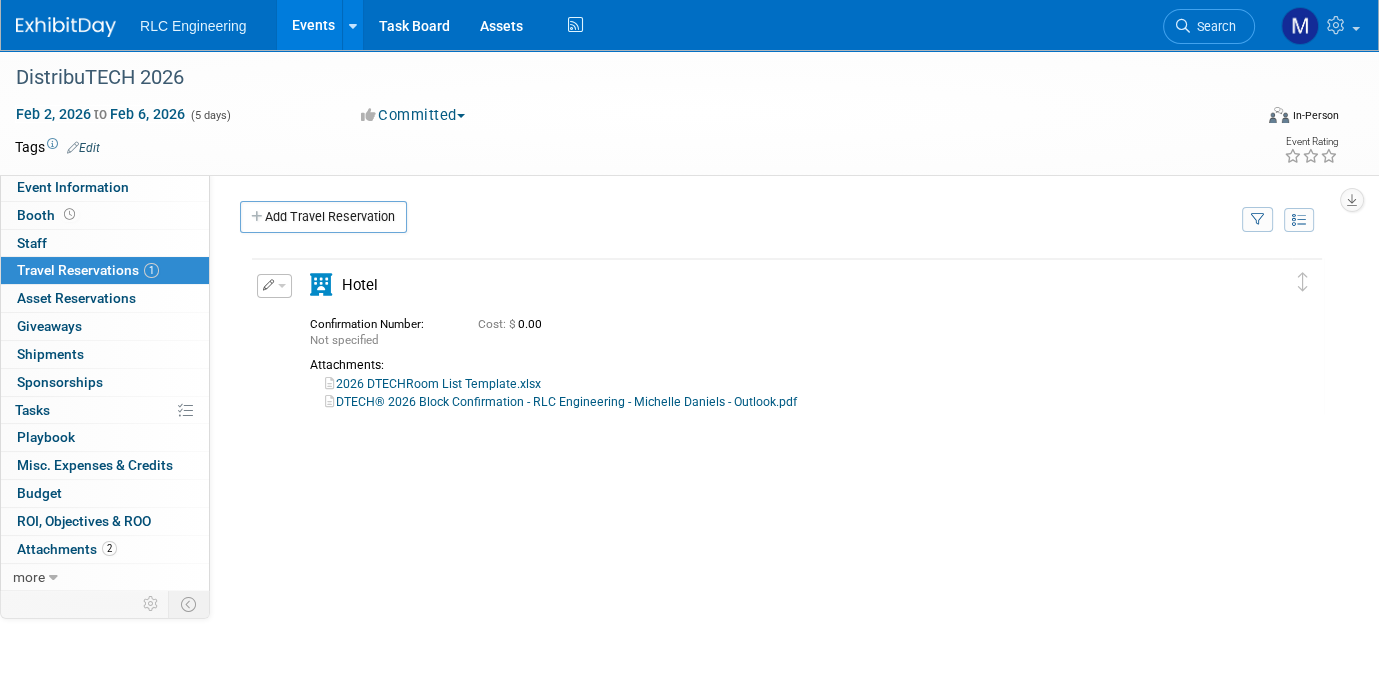 click at bounding box center [274, 286] 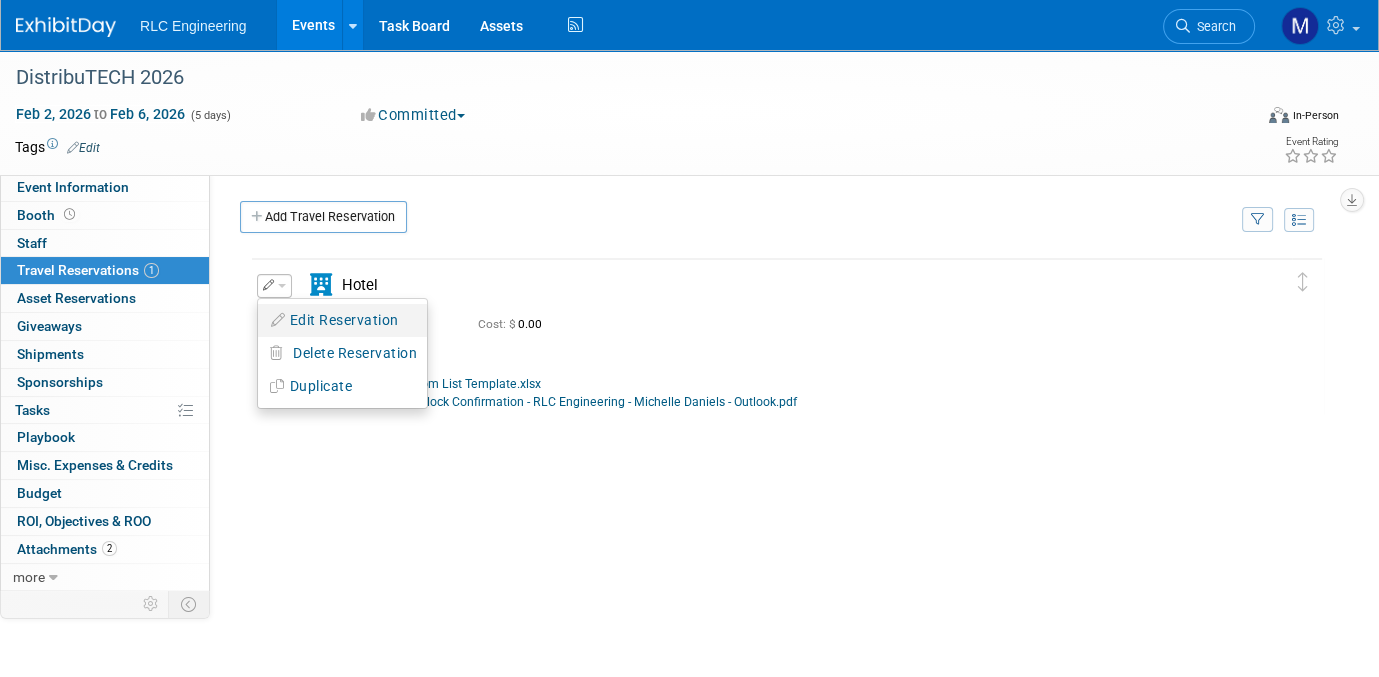 click on "Edit Reservation" at bounding box center [342, 320] 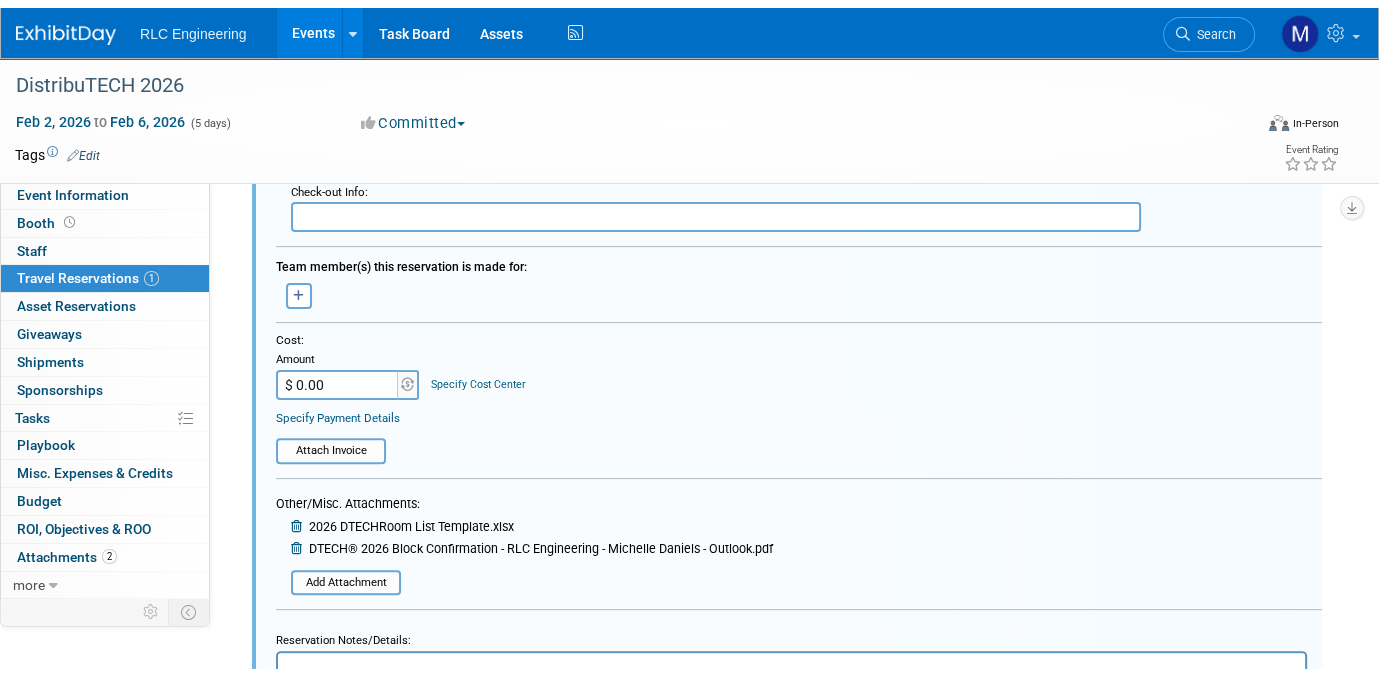 scroll, scrollTop: 810, scrollLeft: 0, axis: vertical 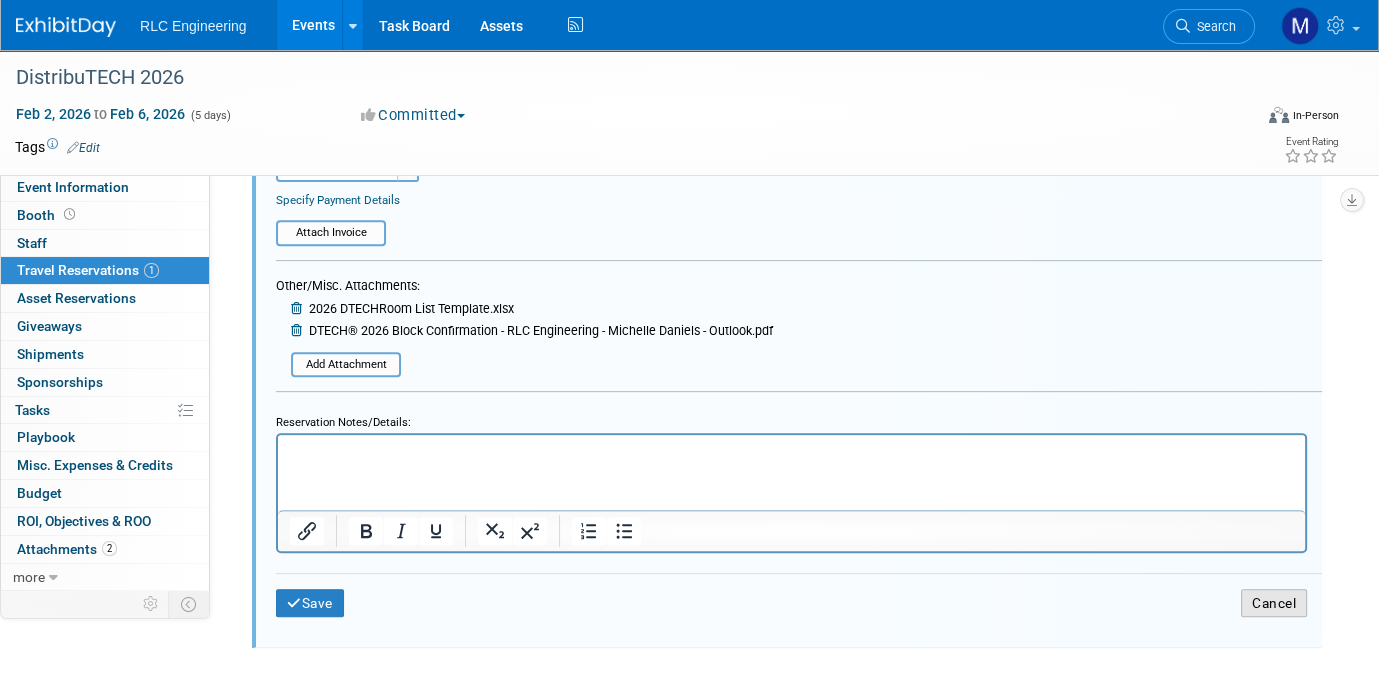 click on "Cancel" at bounding box center [1274, 603] 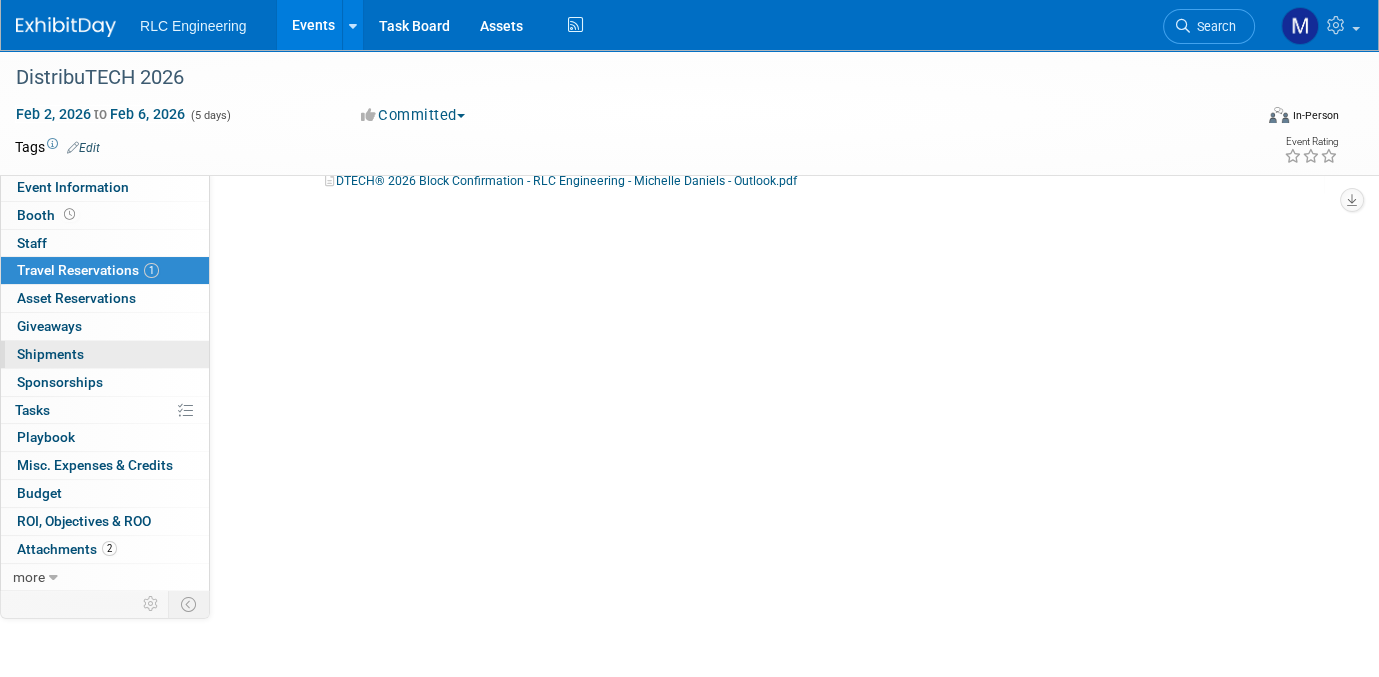 scroll, scrollTop: 0, scrollLeft: 0, axis: both 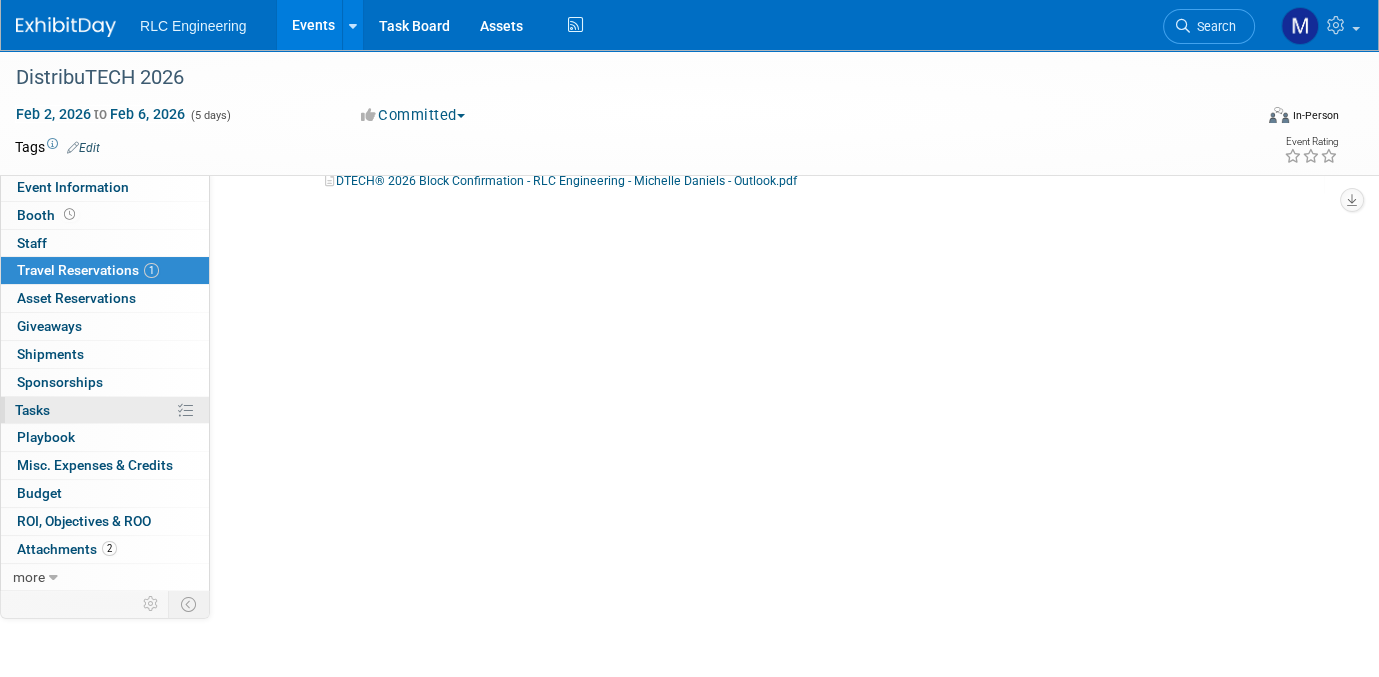 click at bounding box center [185, 410] 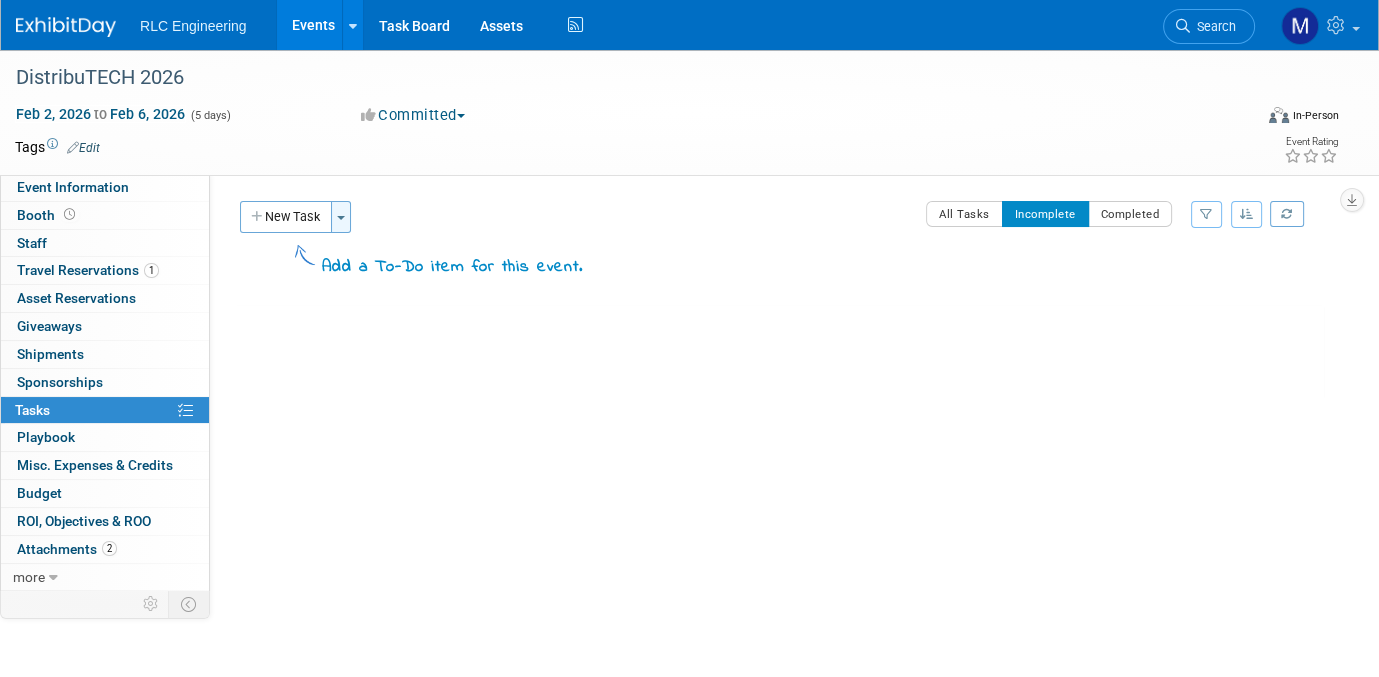 click on "Toggle Dropdown" at bounding box center [341, 217] 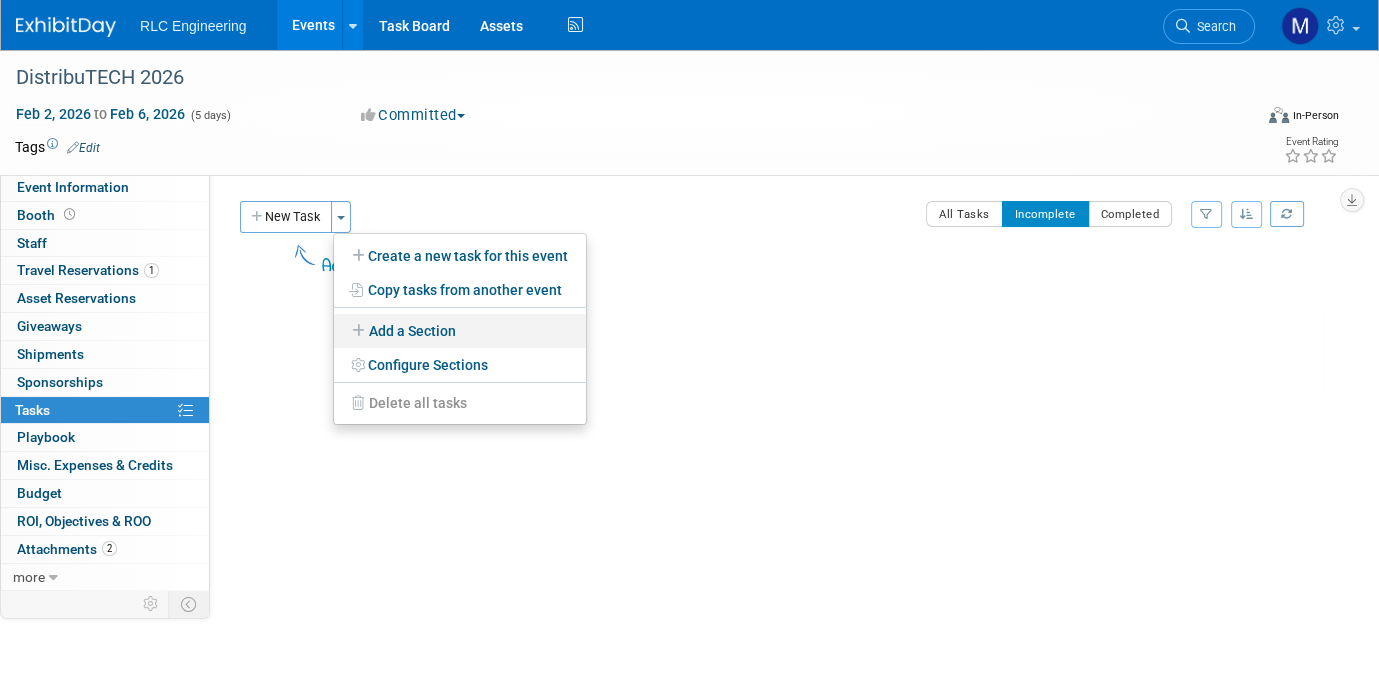 click at bounding box center [360, 331] 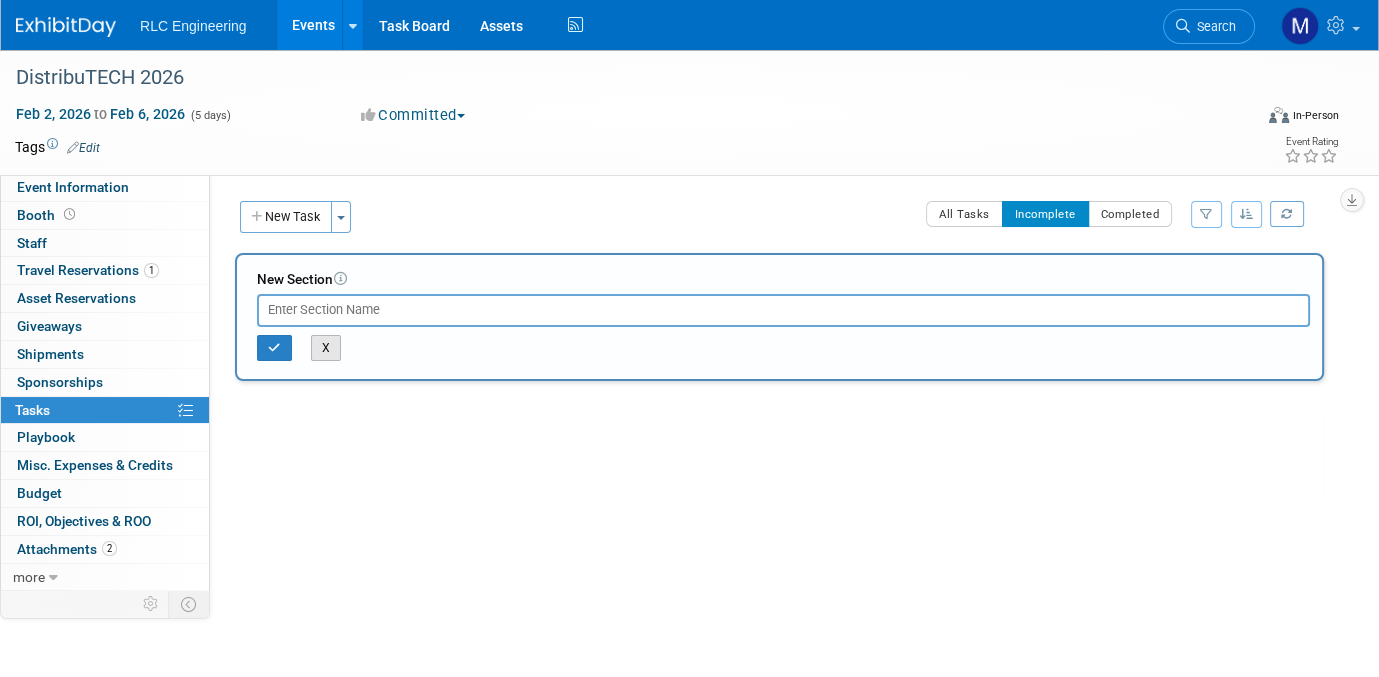 click on "X" at bounding box center [326, 348] 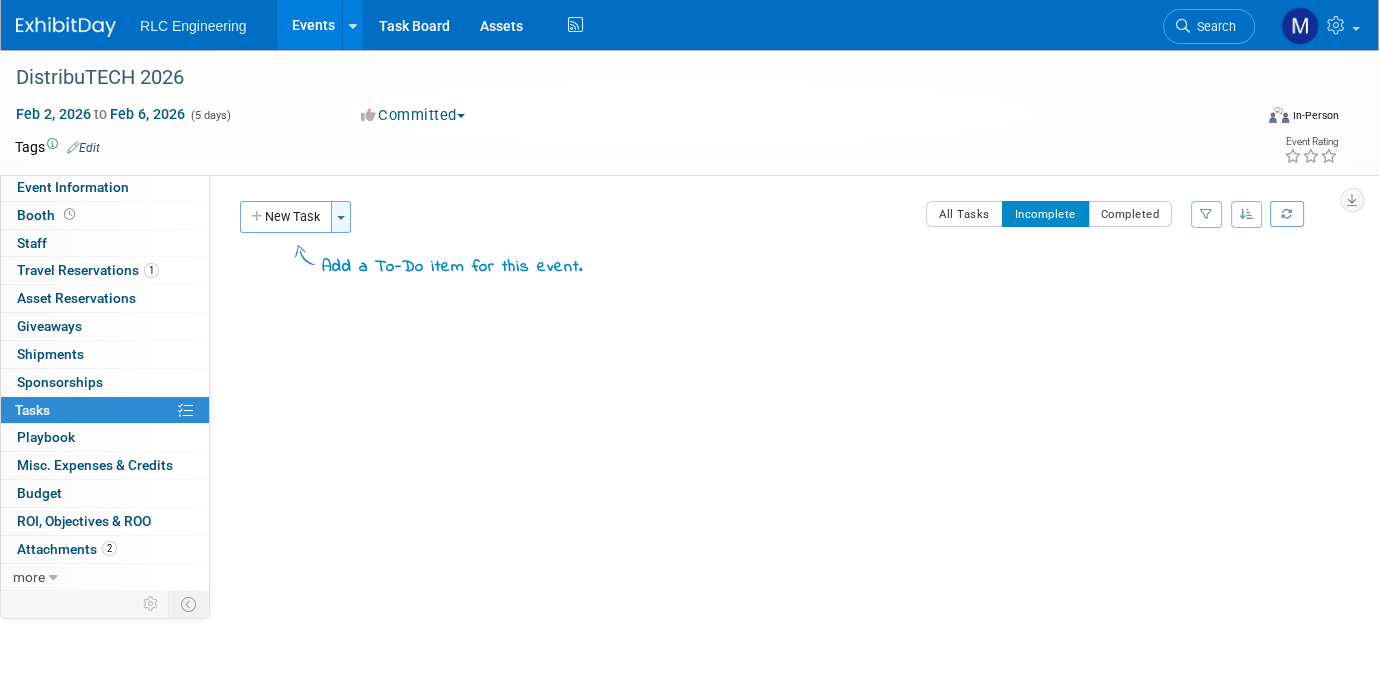 click on "Toggle Dropdown" at bounding box center [341, 217] 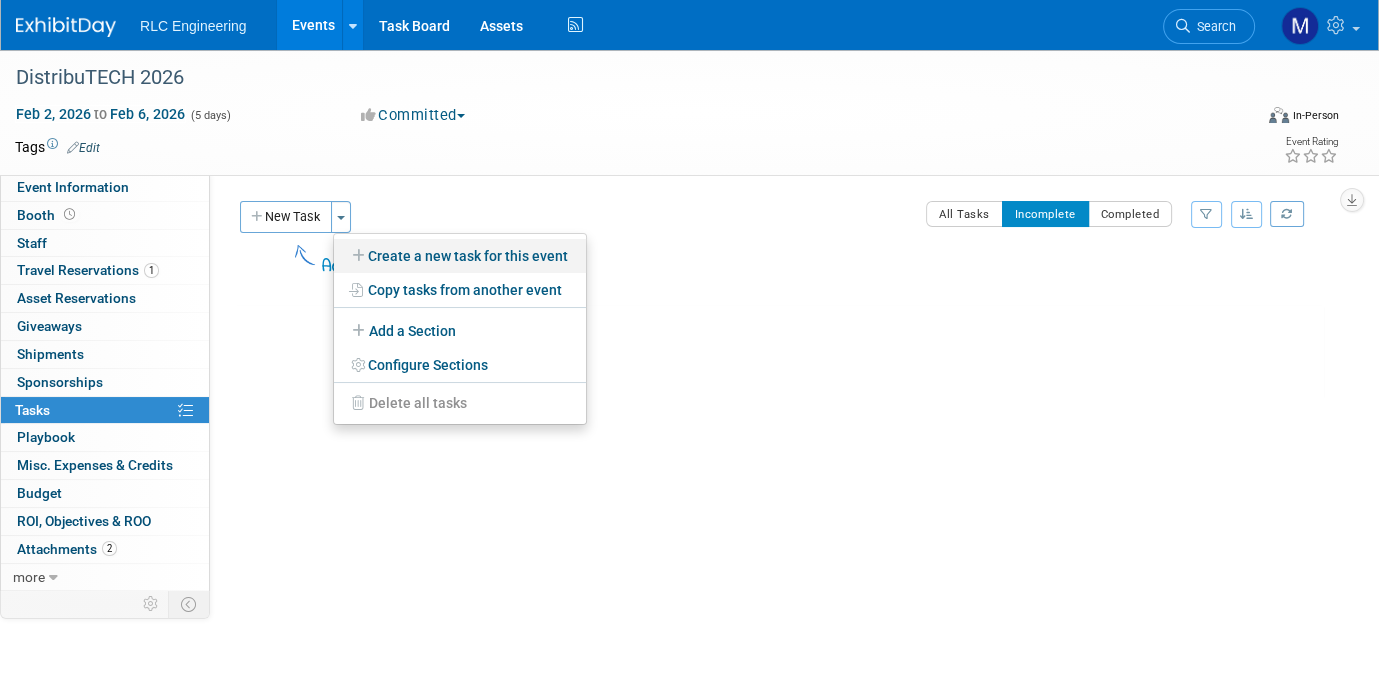 click on "Create a new task for this event" at bounding box center [460, 256] 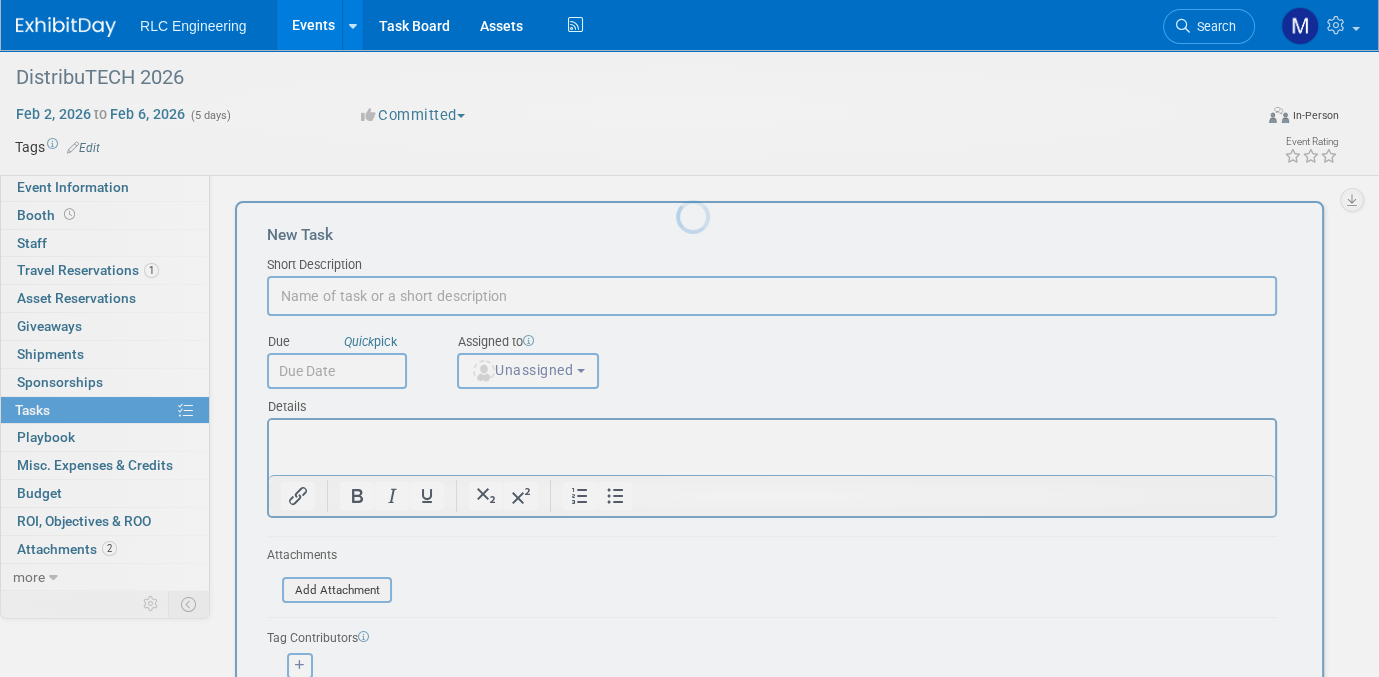scroll, scrollTop: 0, scrollLeft: 0, axis: both 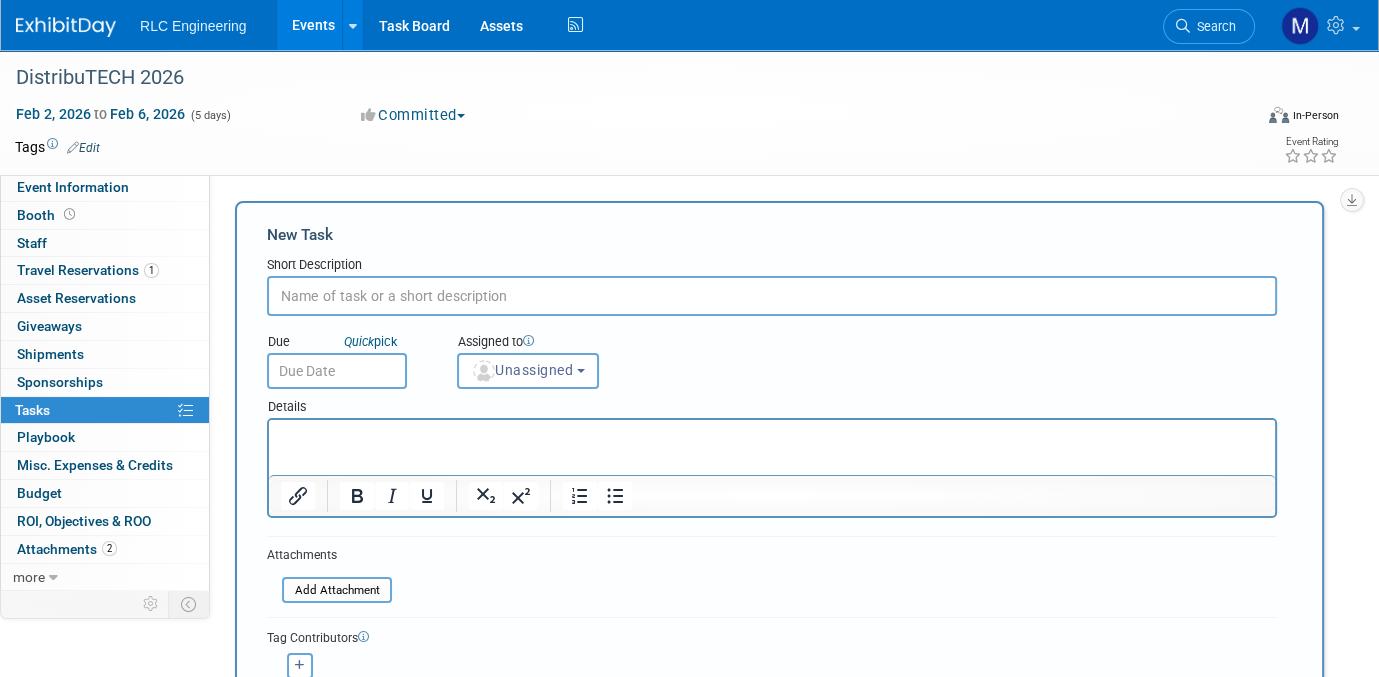 click at bounding box center (772, 296) 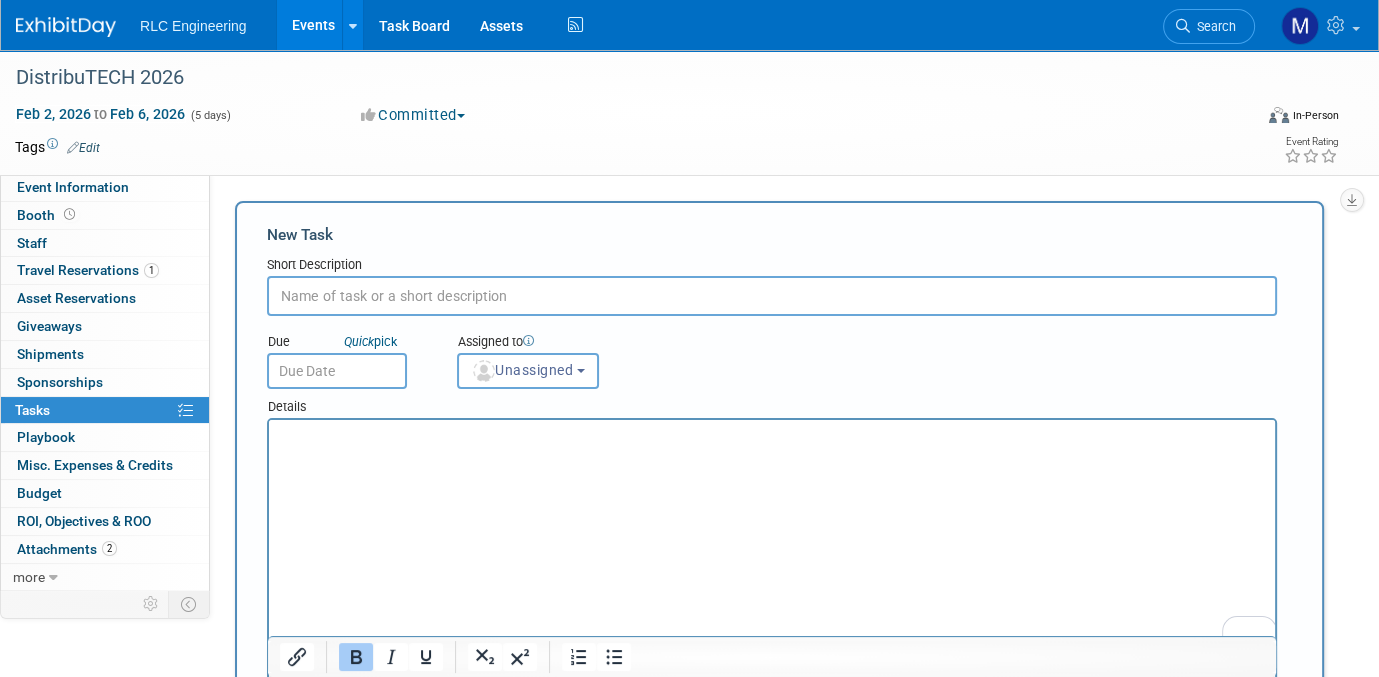 scroll, scrollTop: 6, scrollLeft: 0, axis: vertical 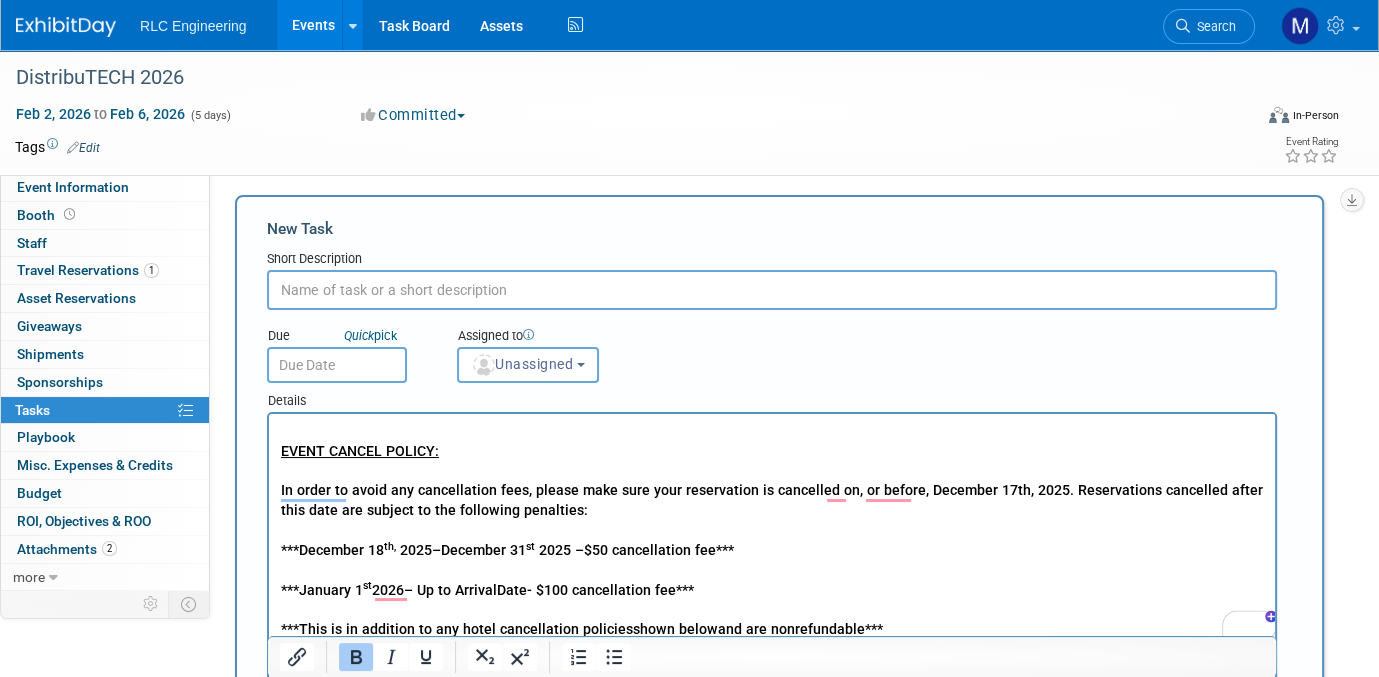 click at bounding box center [772, 290] 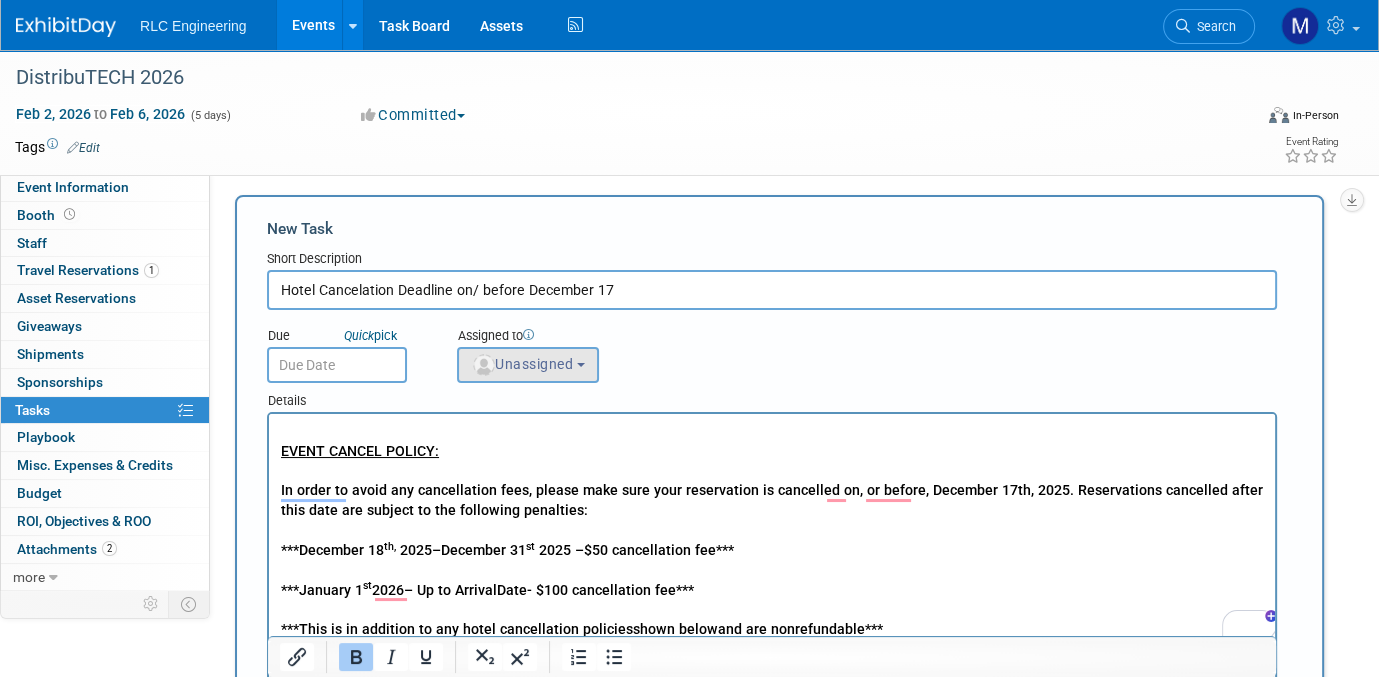 type on "Hotel Cancelation Deadline on/ before December 17" 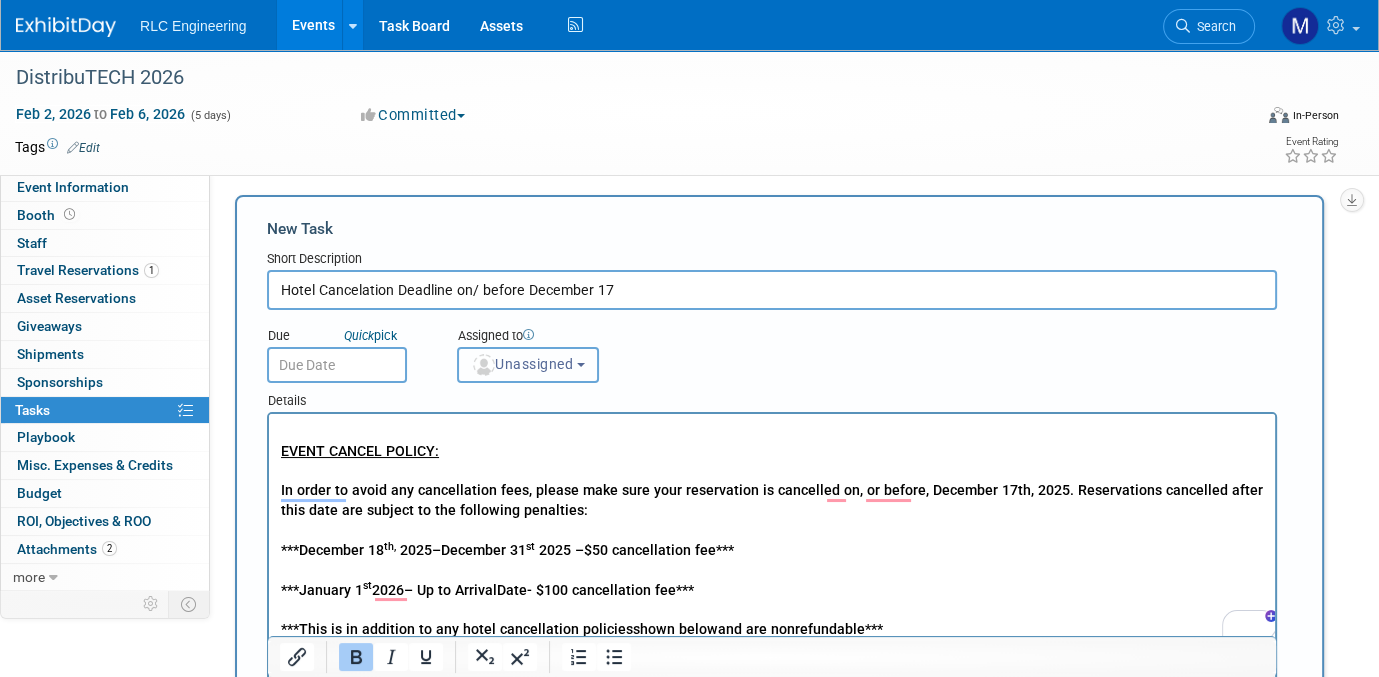 click on "Unassigned" at bounding box center (522, 364) 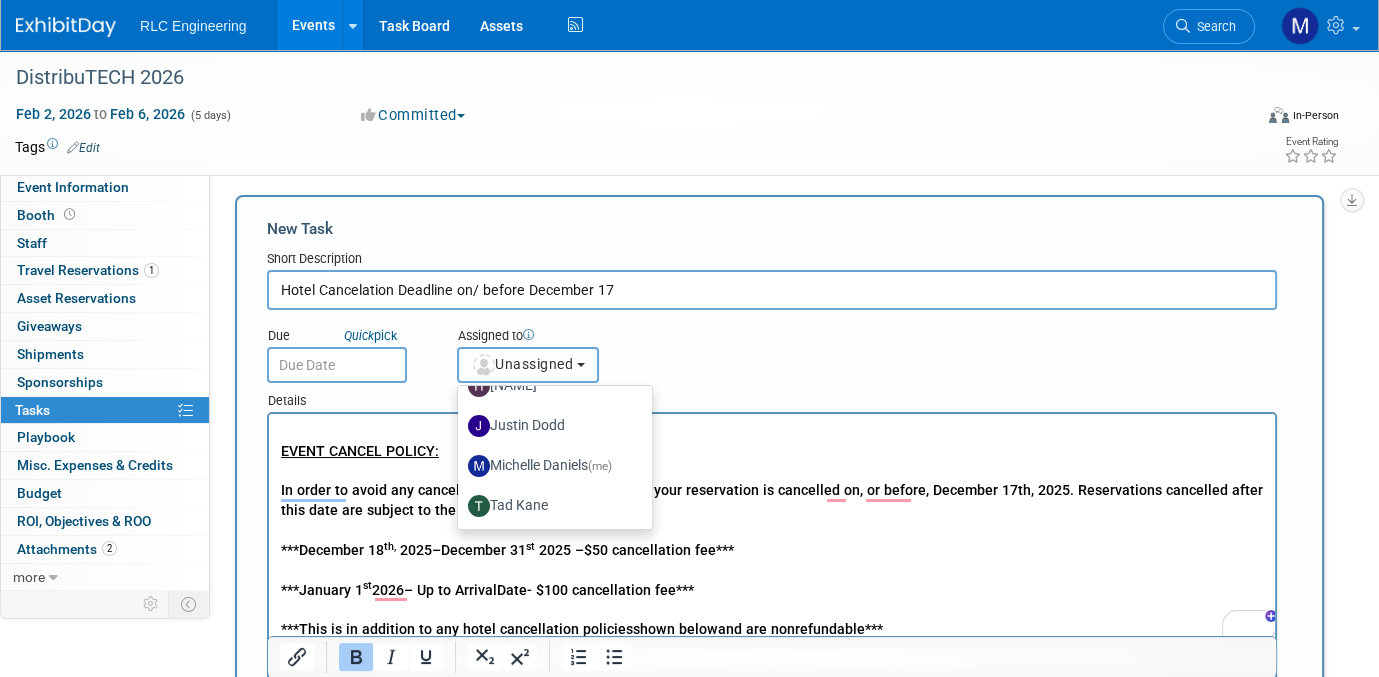 scroll, scrollTop: 105, scrollLeft: 0, axis: vertical 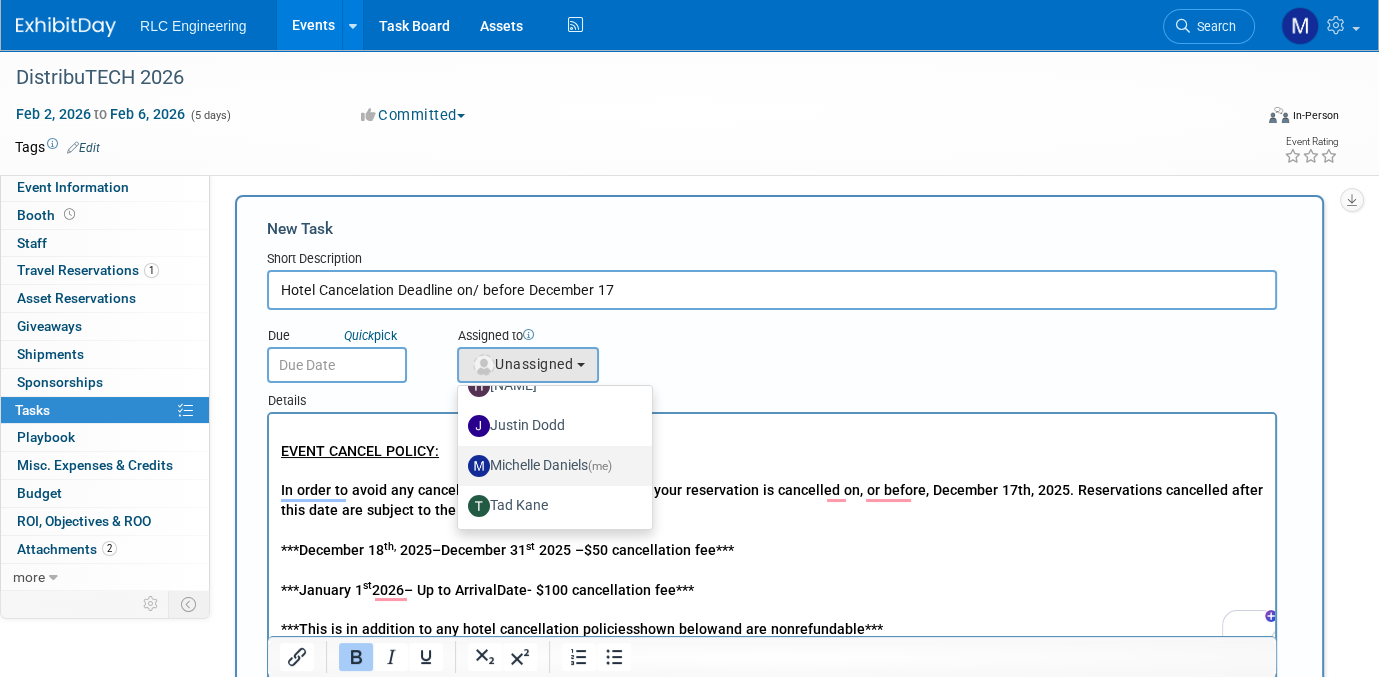 drag, startPoint x: 536, startPoint y: 465, endPoint x: 255, endPoint y: 44, distance: 506.164 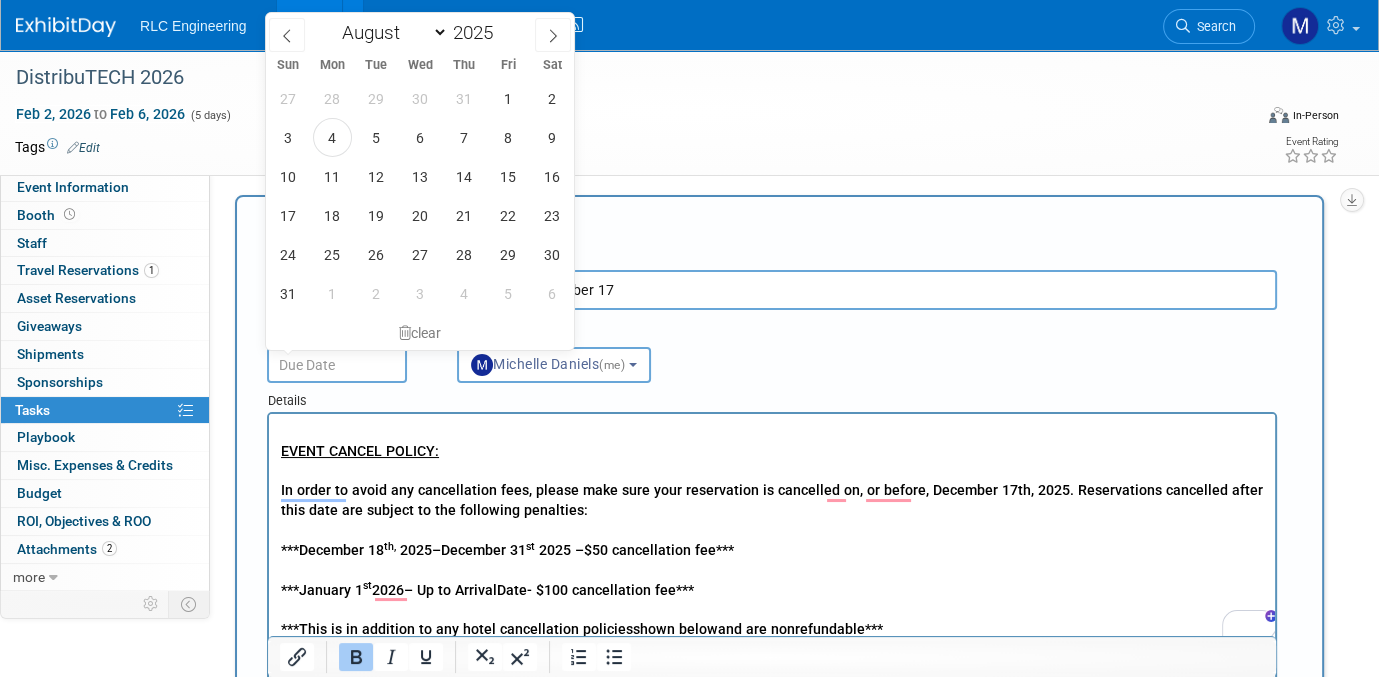 click at bounding box center [337, 365] 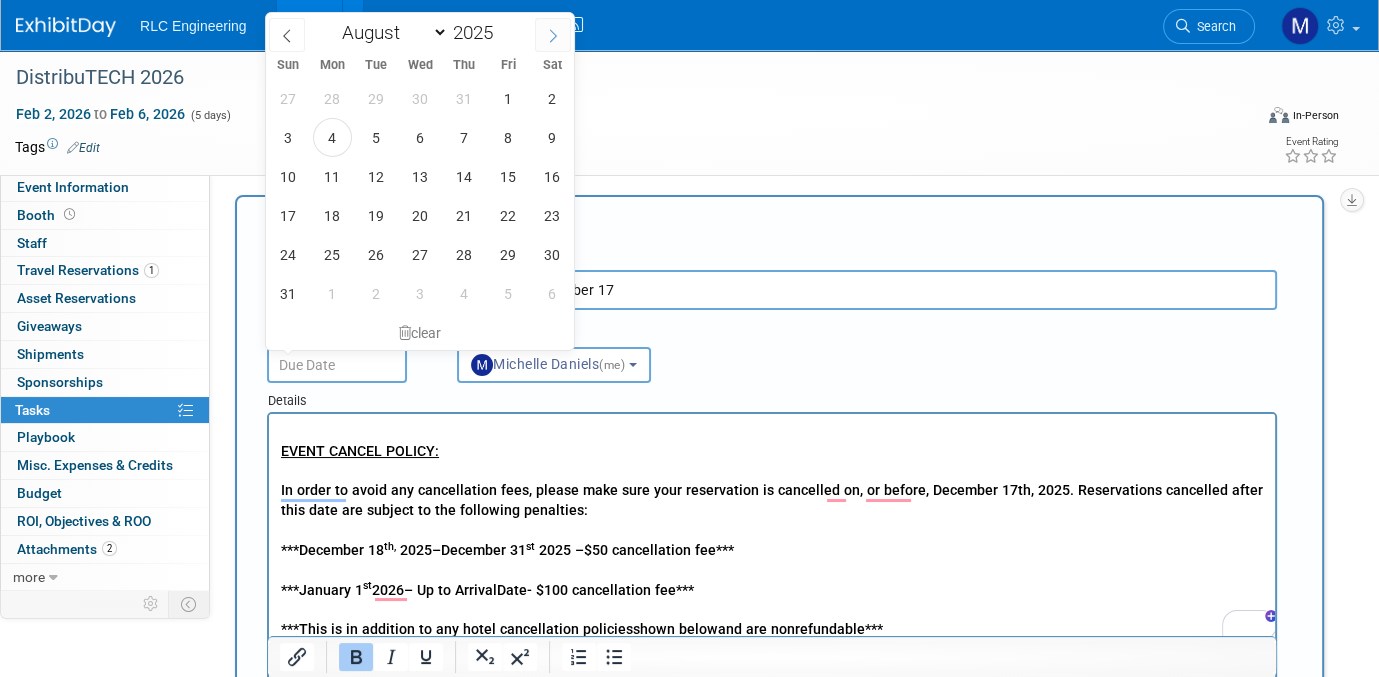 click 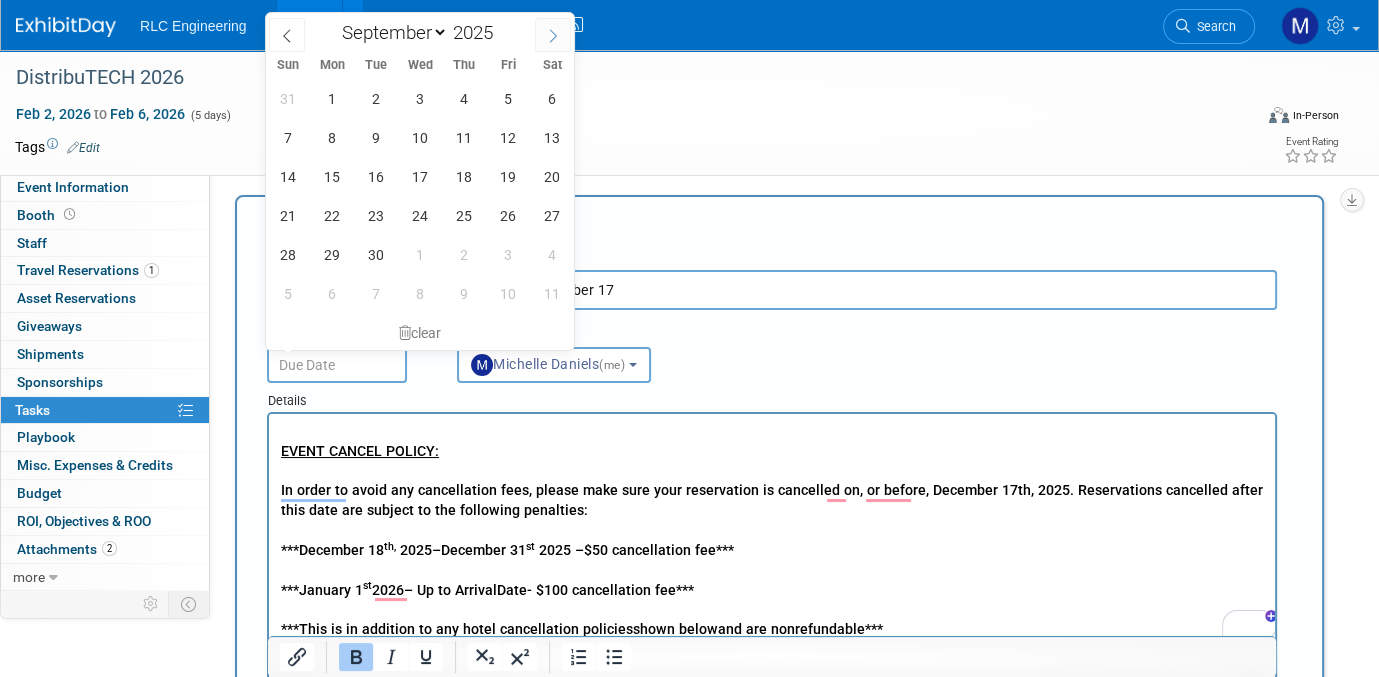 click 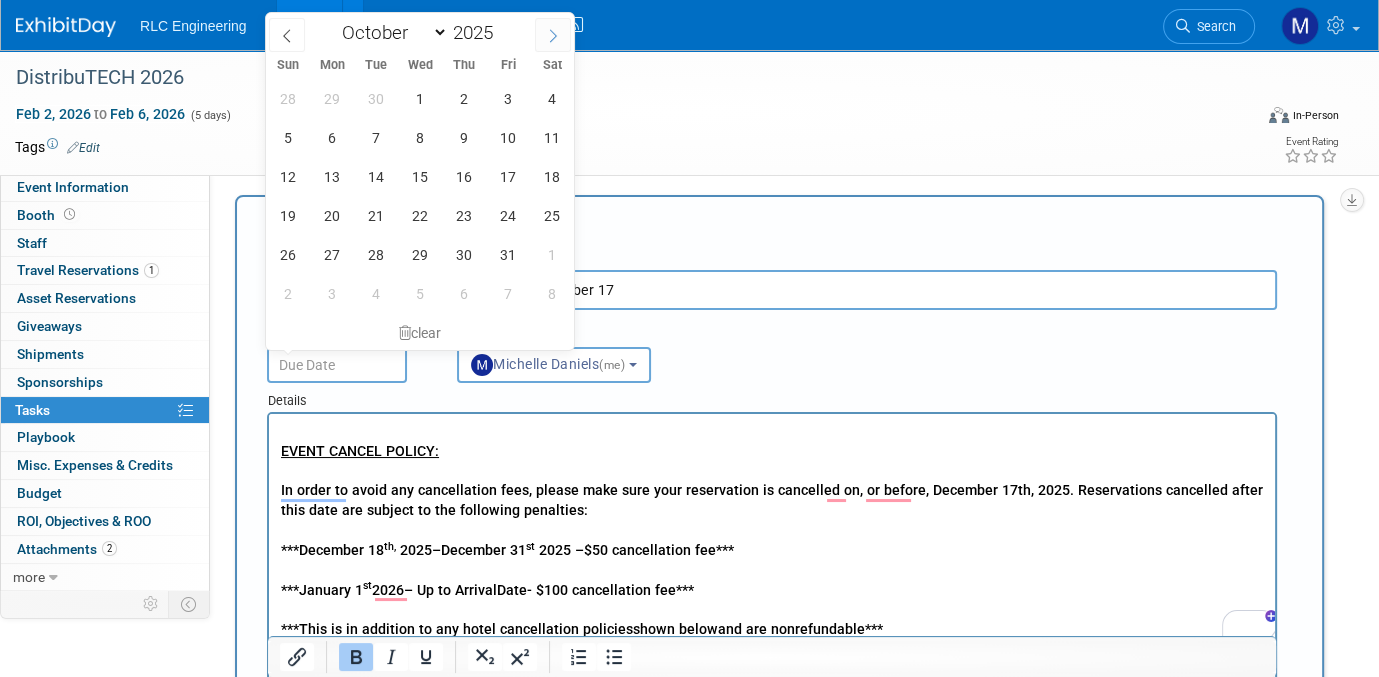 click 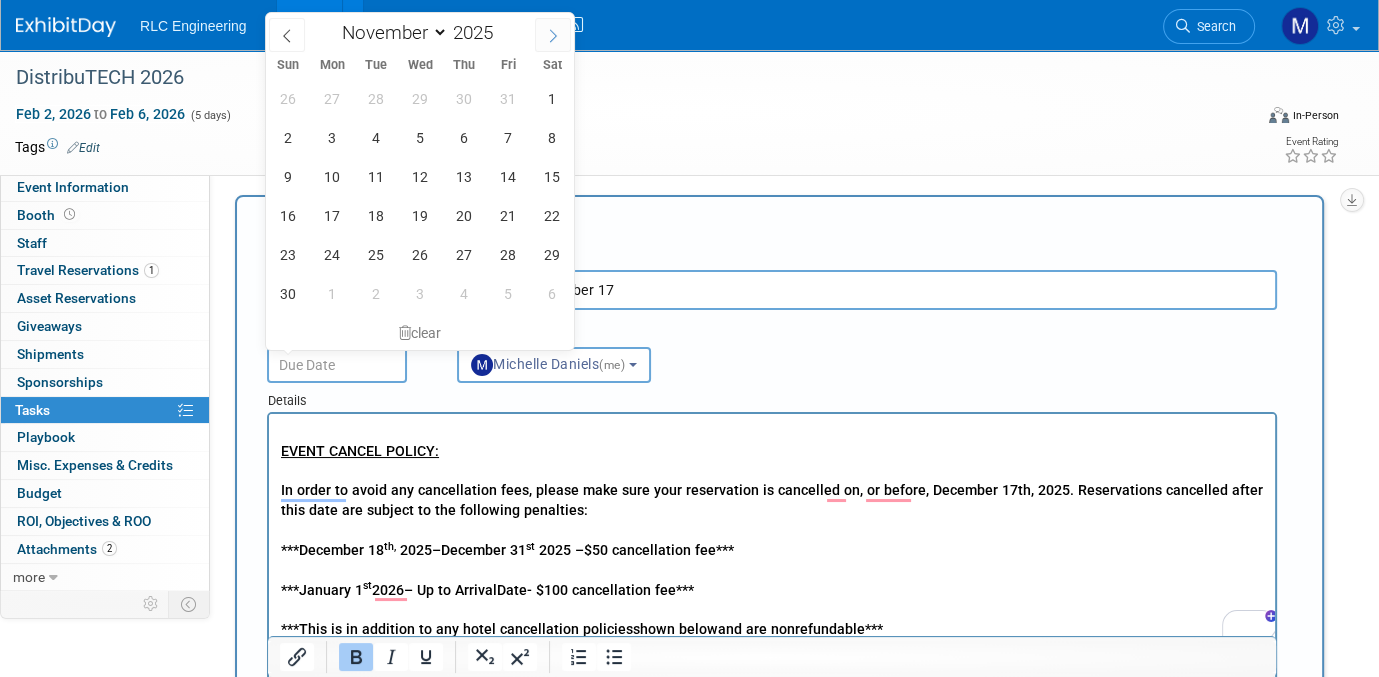 click 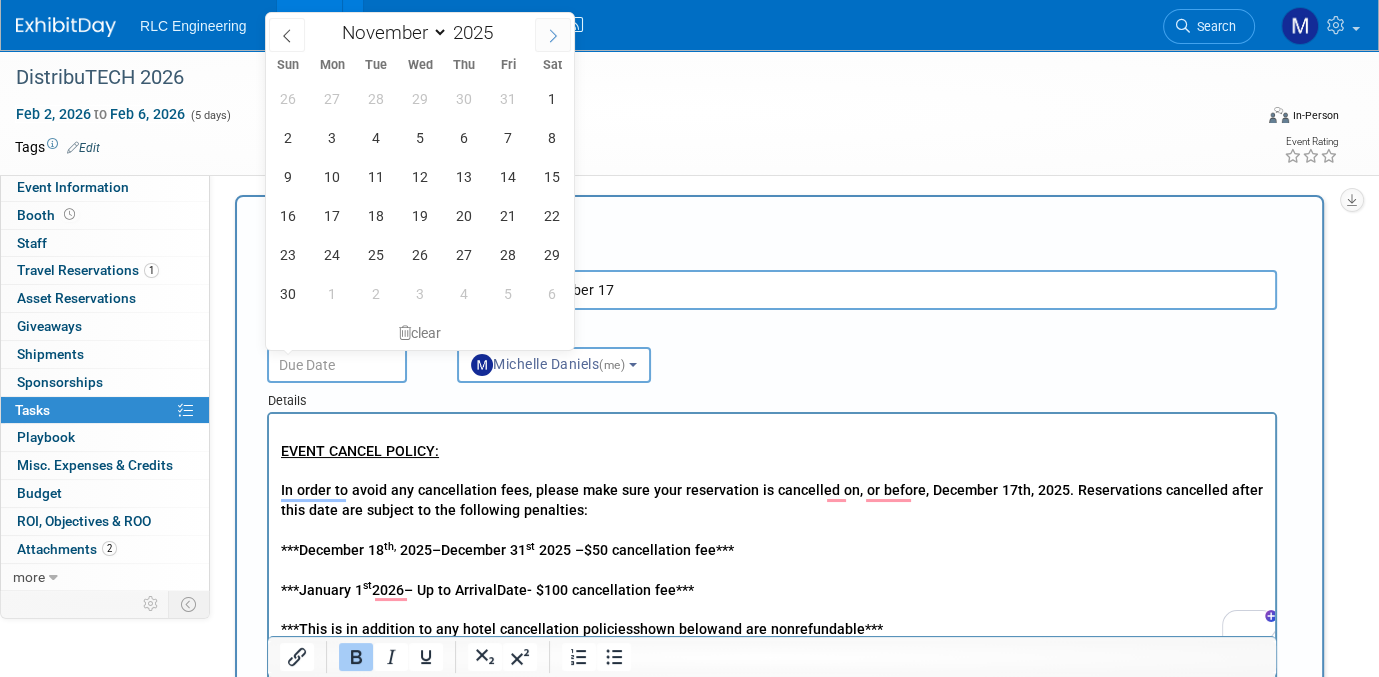 select on "11" 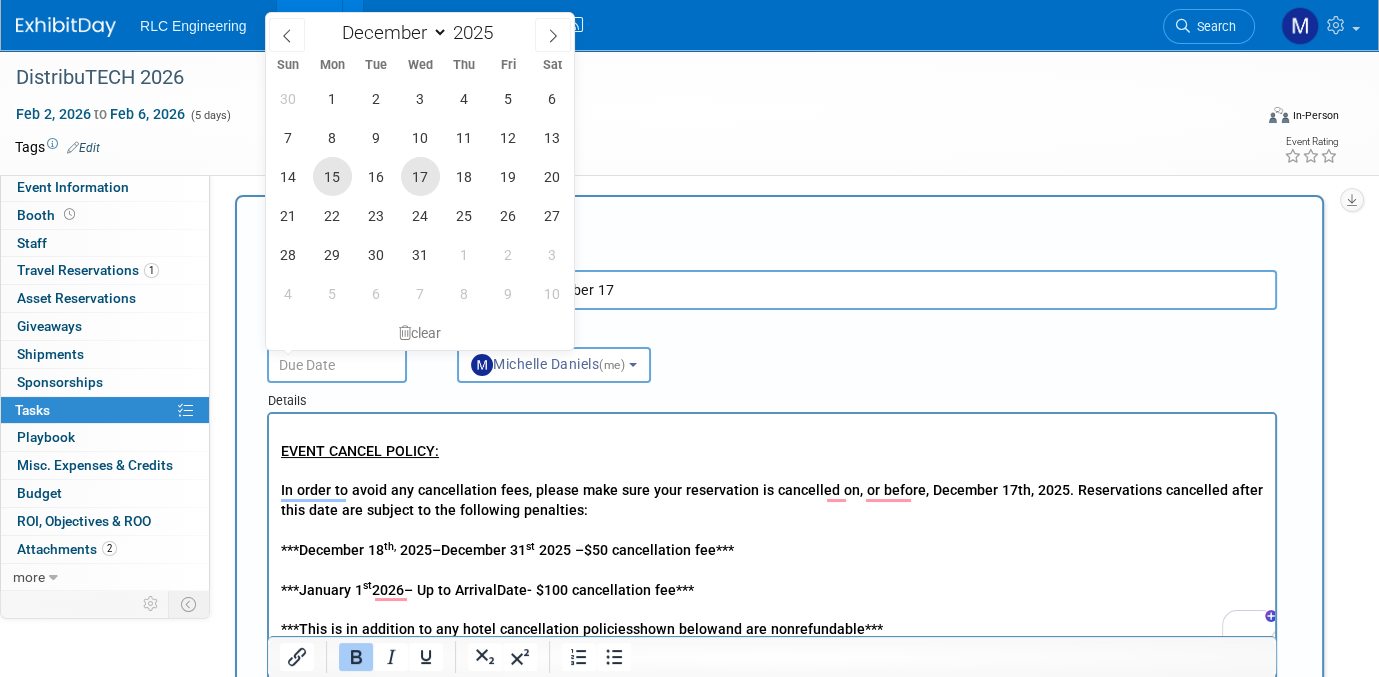 drag, startPoint x: 328, startPoint y: 174, endPoint x: 415, endPoint y: 158, distance: 88.45903 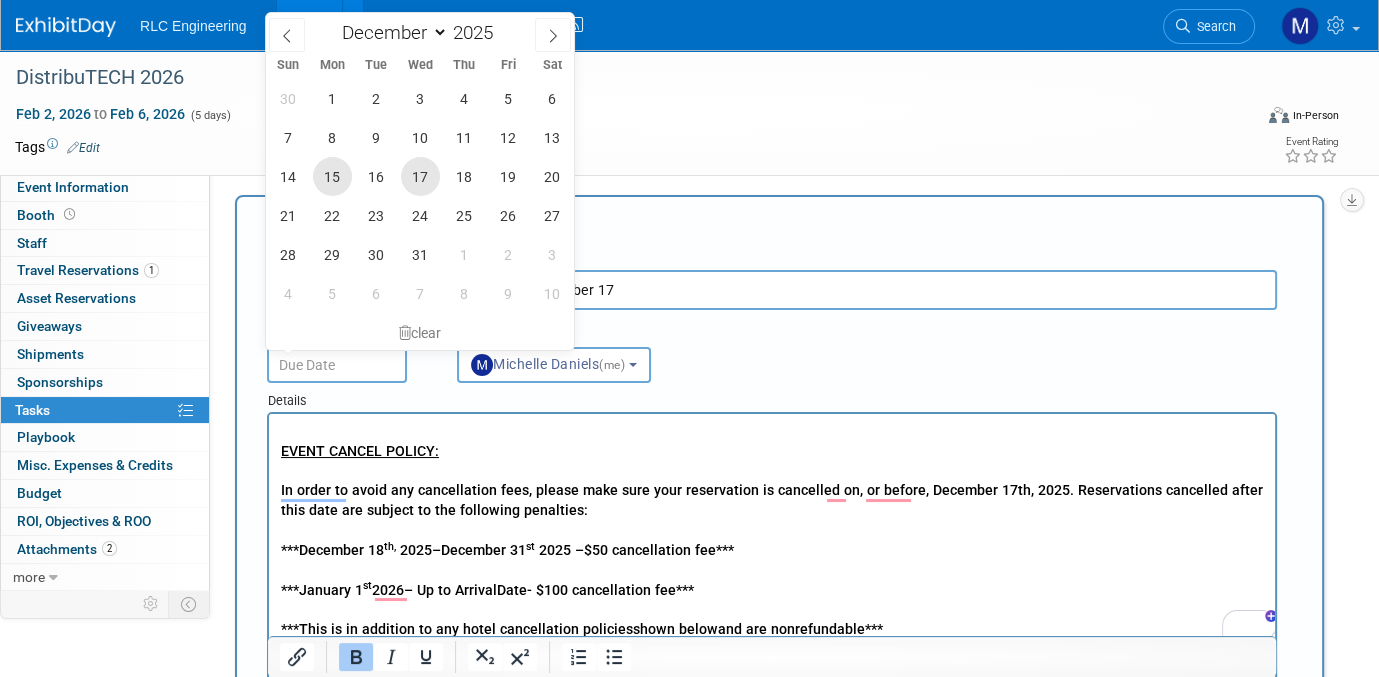 click on "30 1 2 3 4 5 6 7 8 9 10 11 12 13 14 15 16 17 18 19 20 21 22 23 24 25 26 27 28 29 30 31 1 2 3 4 5 6 7 8 9 10" at bounding box center (420, 196) 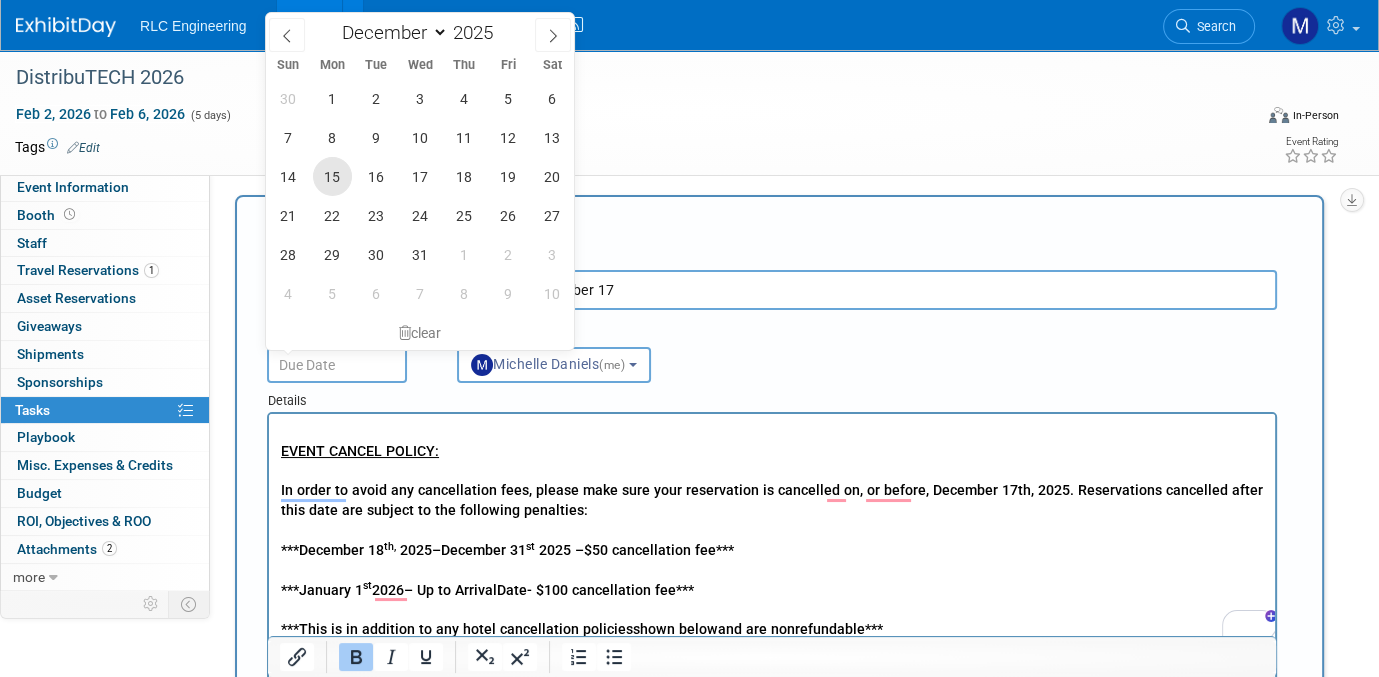 drag, startPoint x: 415, startPoint y: 158, endPoint x: 328, endPoint y: 177, distance: 89.050545 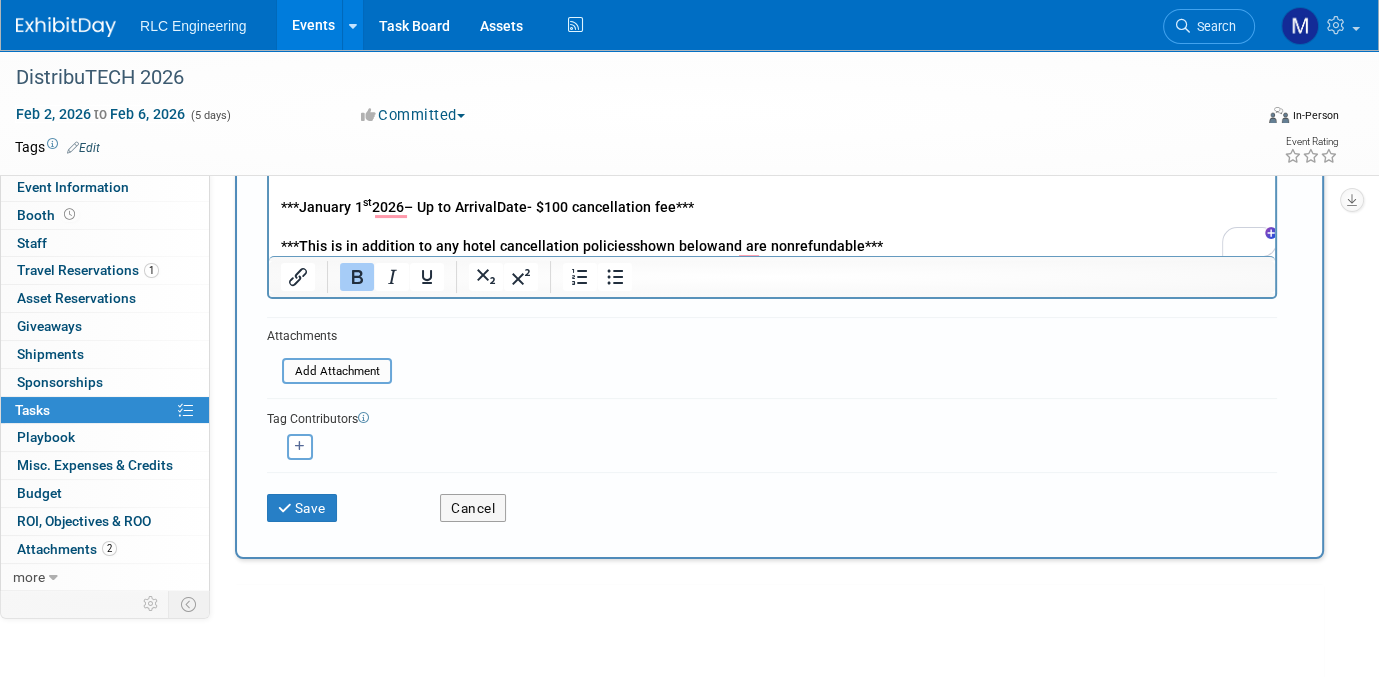 scroll, scrollTop: 406, scrollLeft: 0, axis: vertical 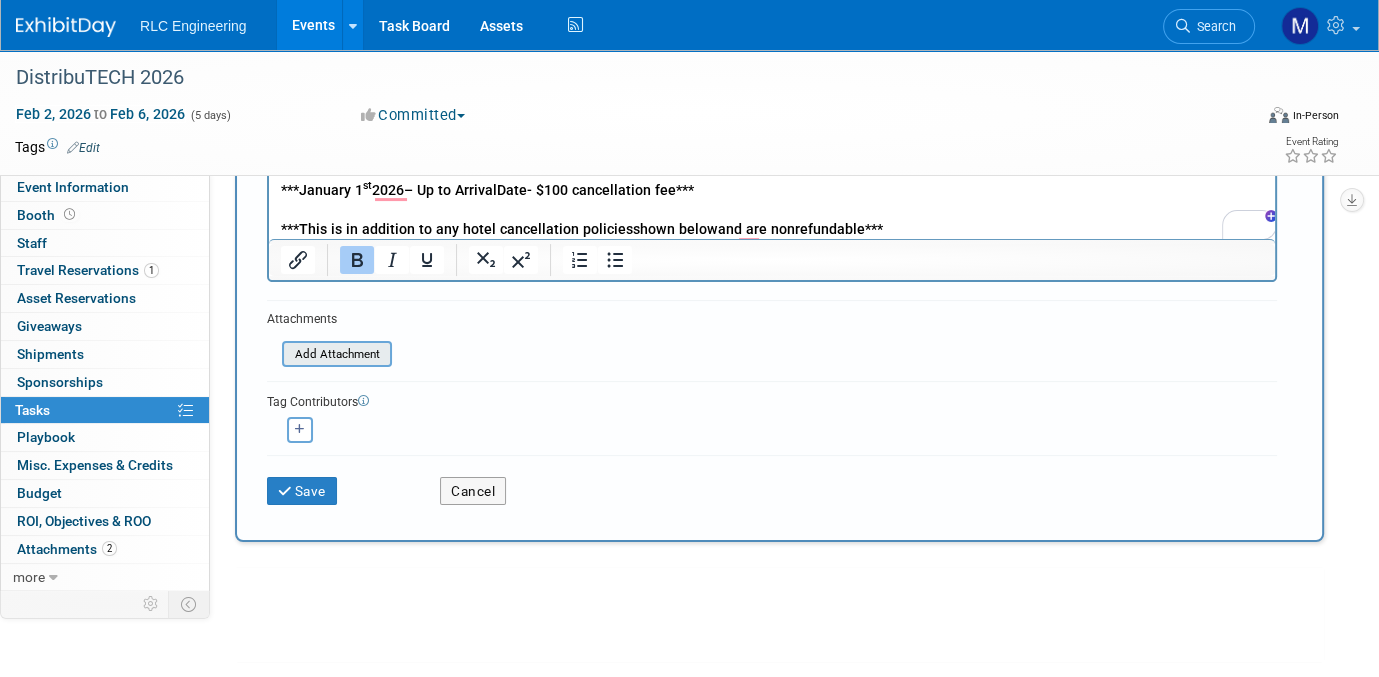 click at bounding box center (271, 354) 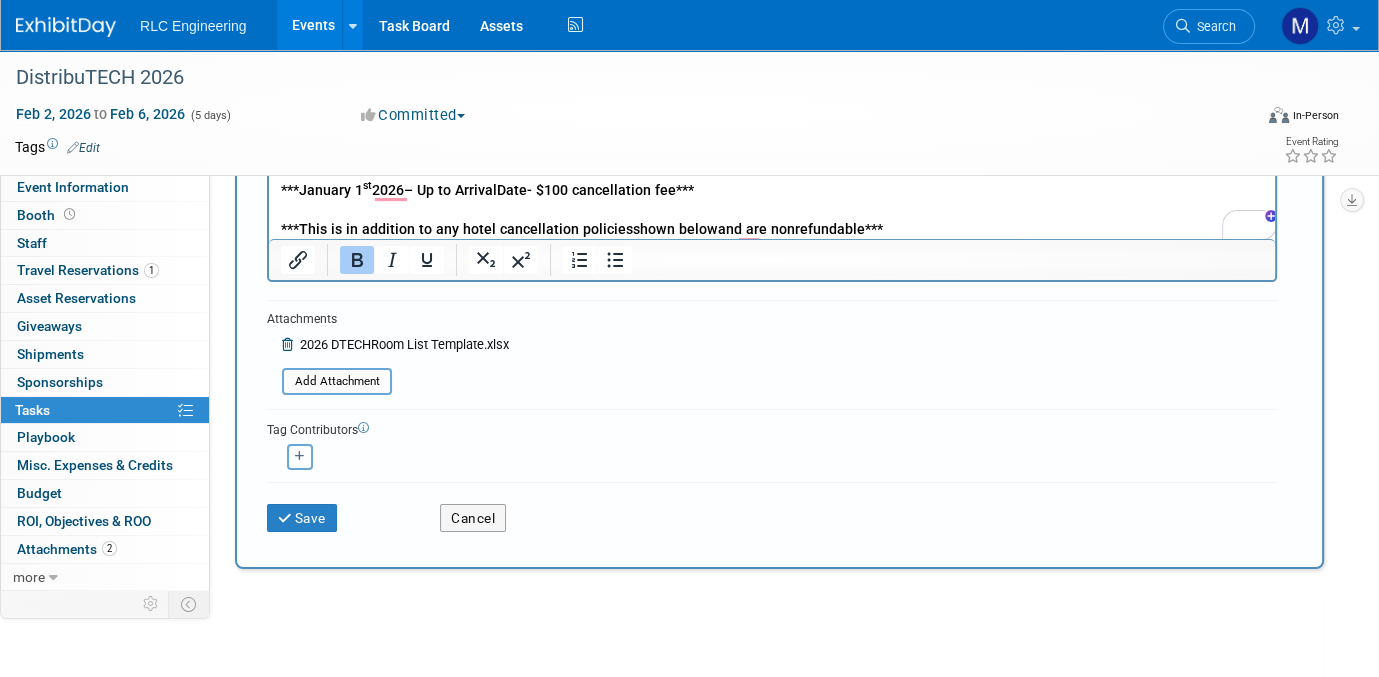 click at bounding box center (300, 457) 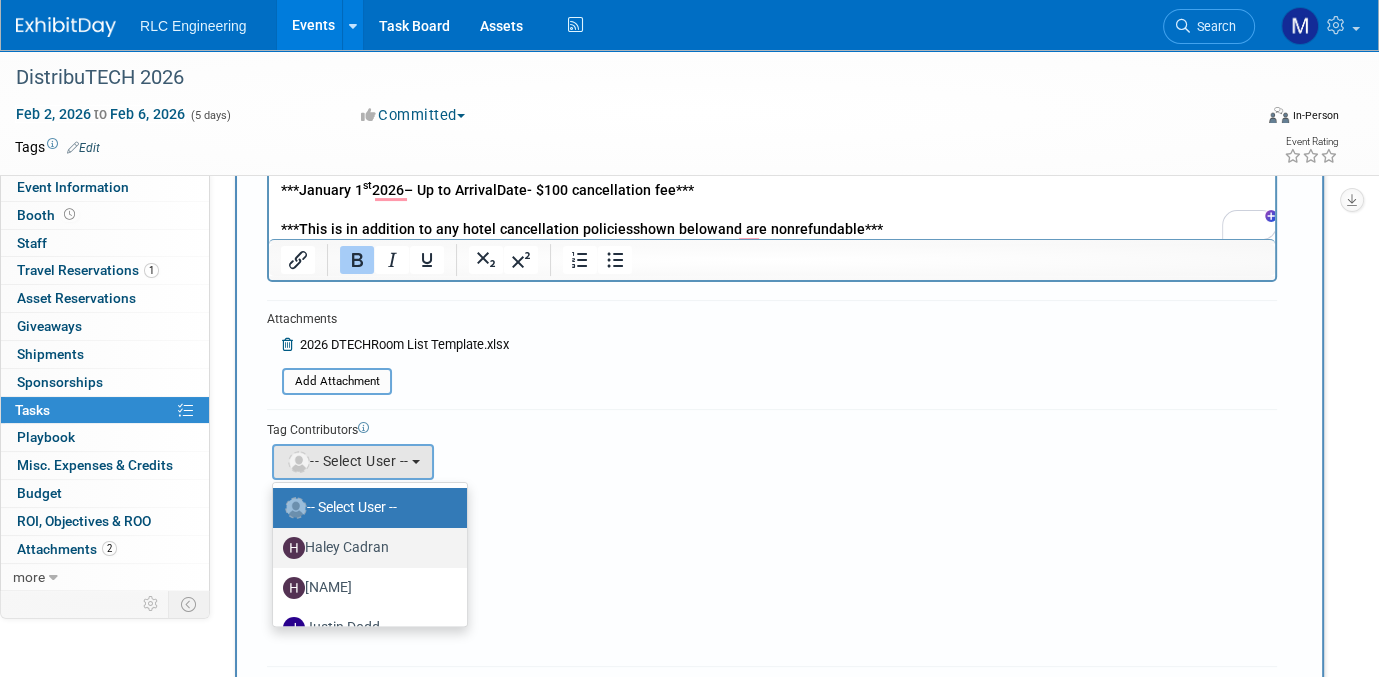 scroll, scrollTop: 105, scrollLeft: 0, axis: vertical 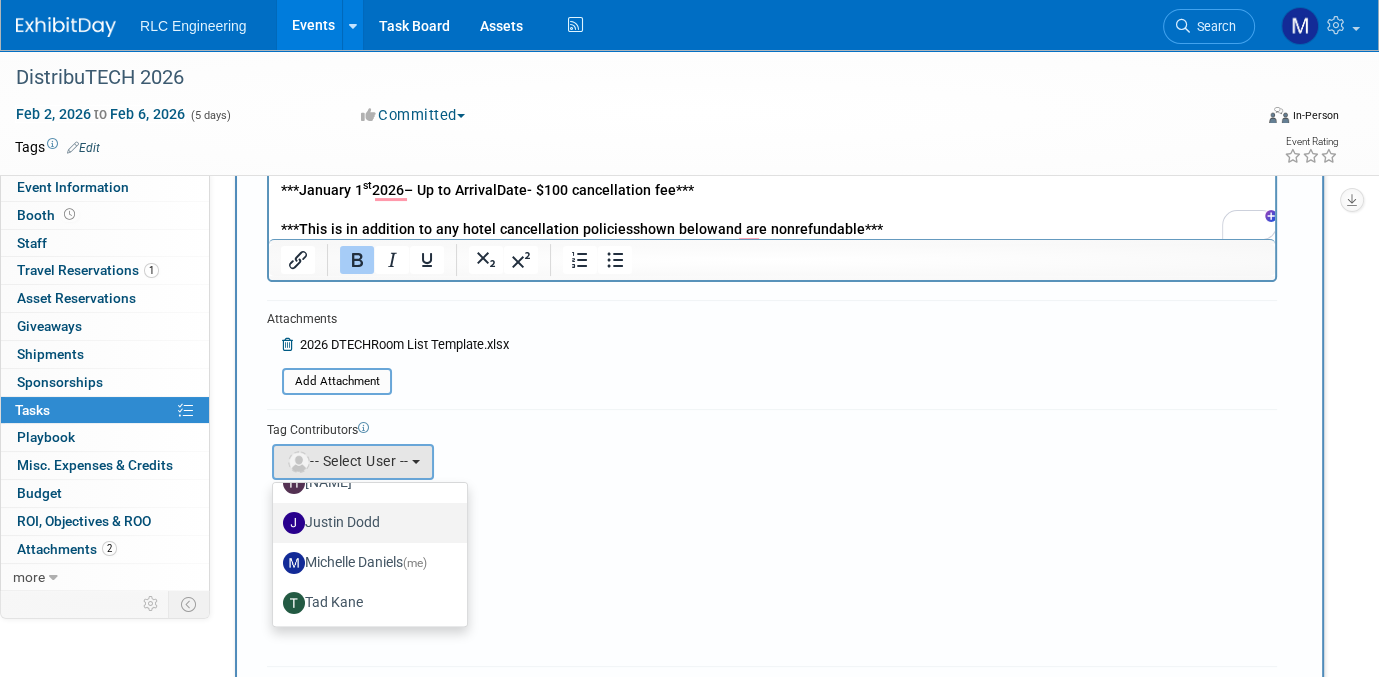 click on "Justin Dodd" at bounding box center (365, 523) 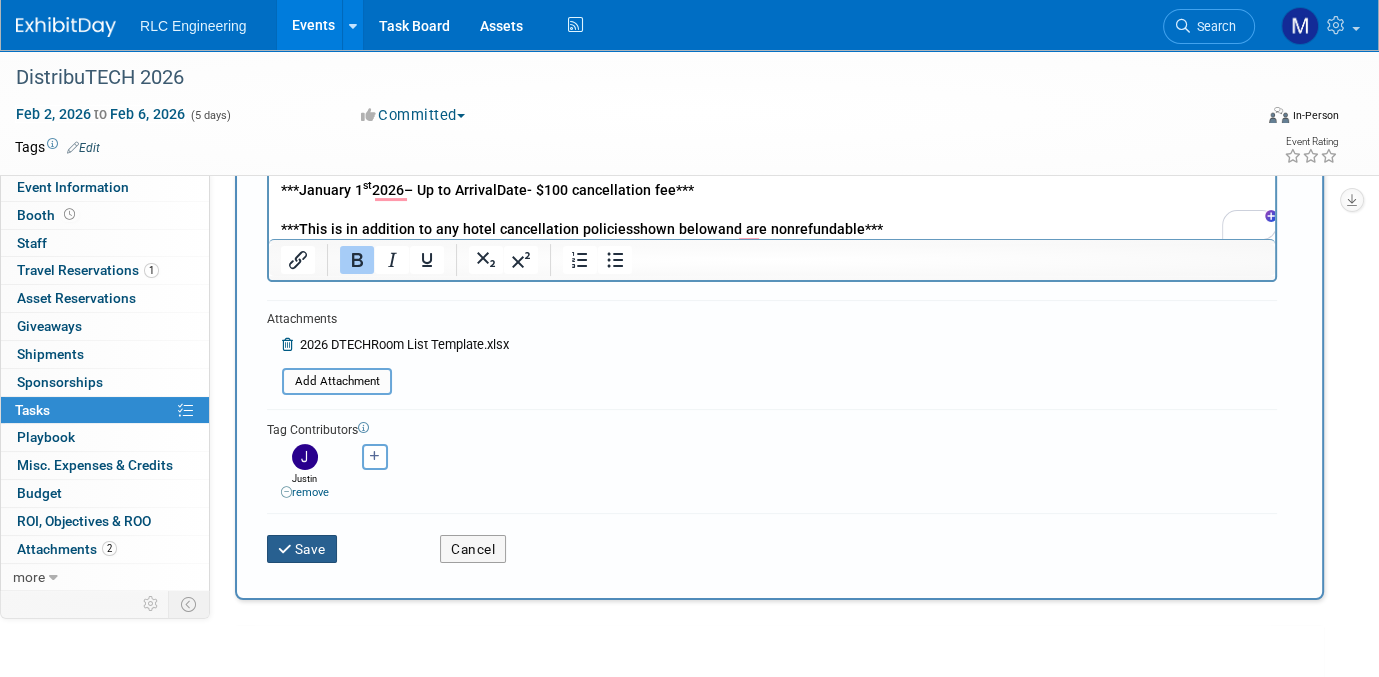 click on "Save" at bounding box center [302, 549] 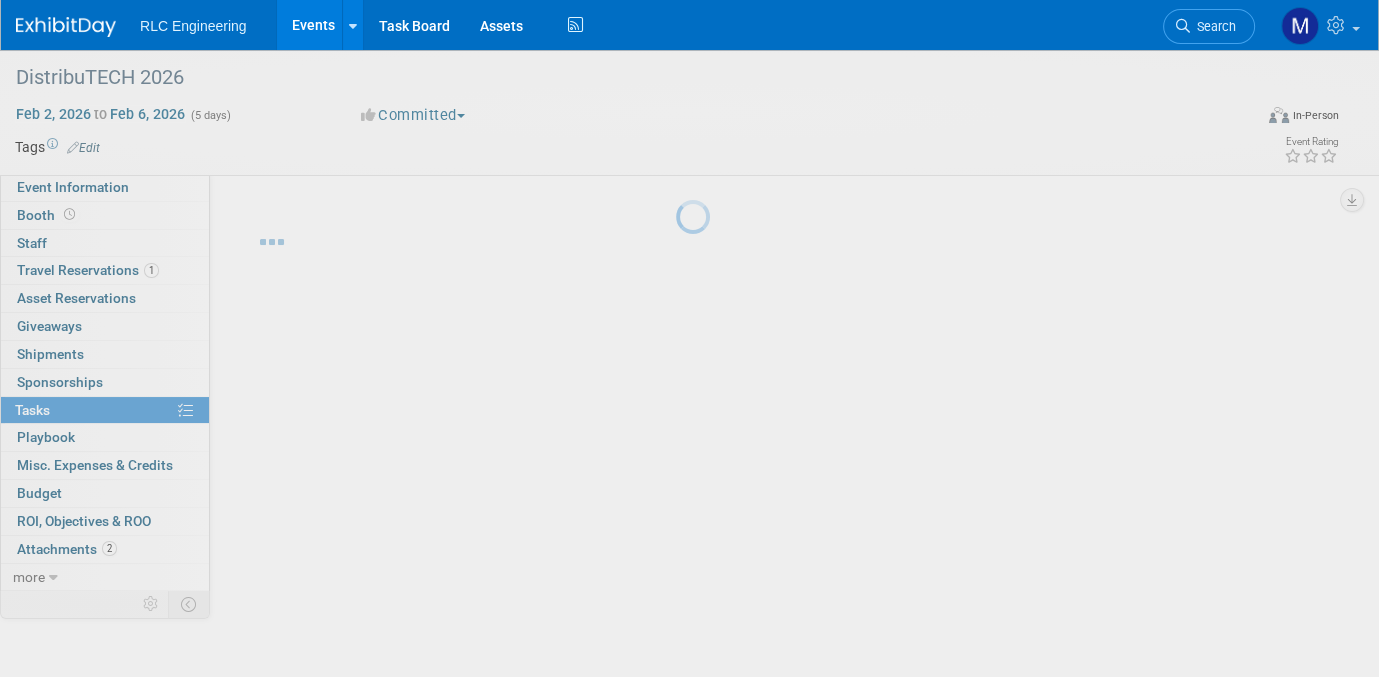 scroll, scrollTop: 0, scrollLeft: 0, axis: both 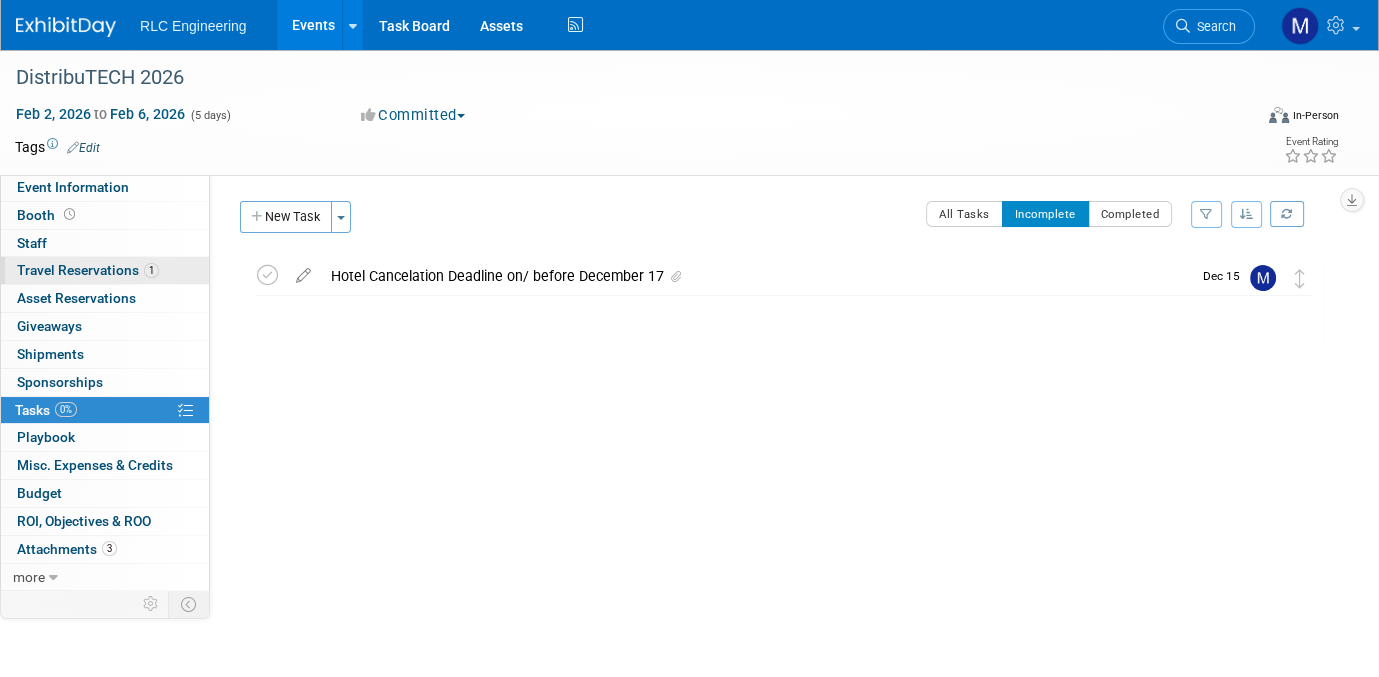 click on "1
Travel Reservations 1" at bounding box center (105, 270) 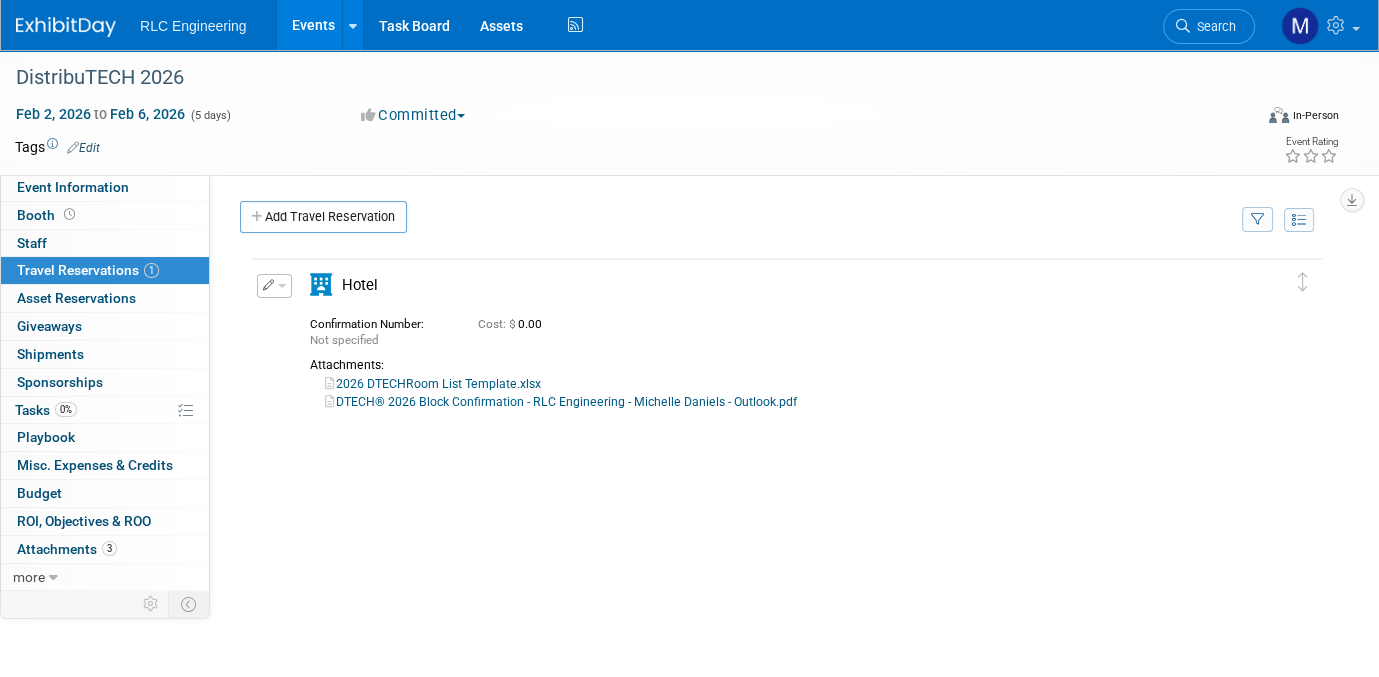 scroll, scrollTop: 0, scrollLeft: 0, axis: both 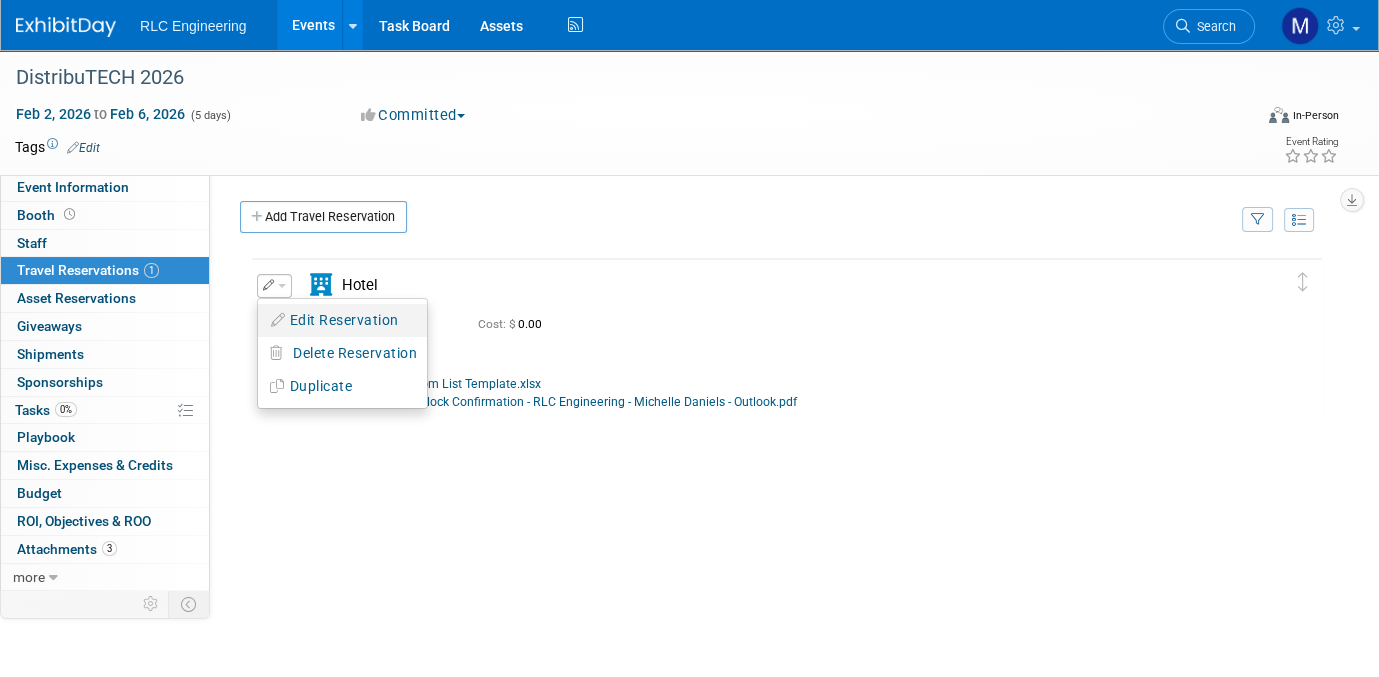 click on "Edit Reservation" at bounding box center (342, 320) 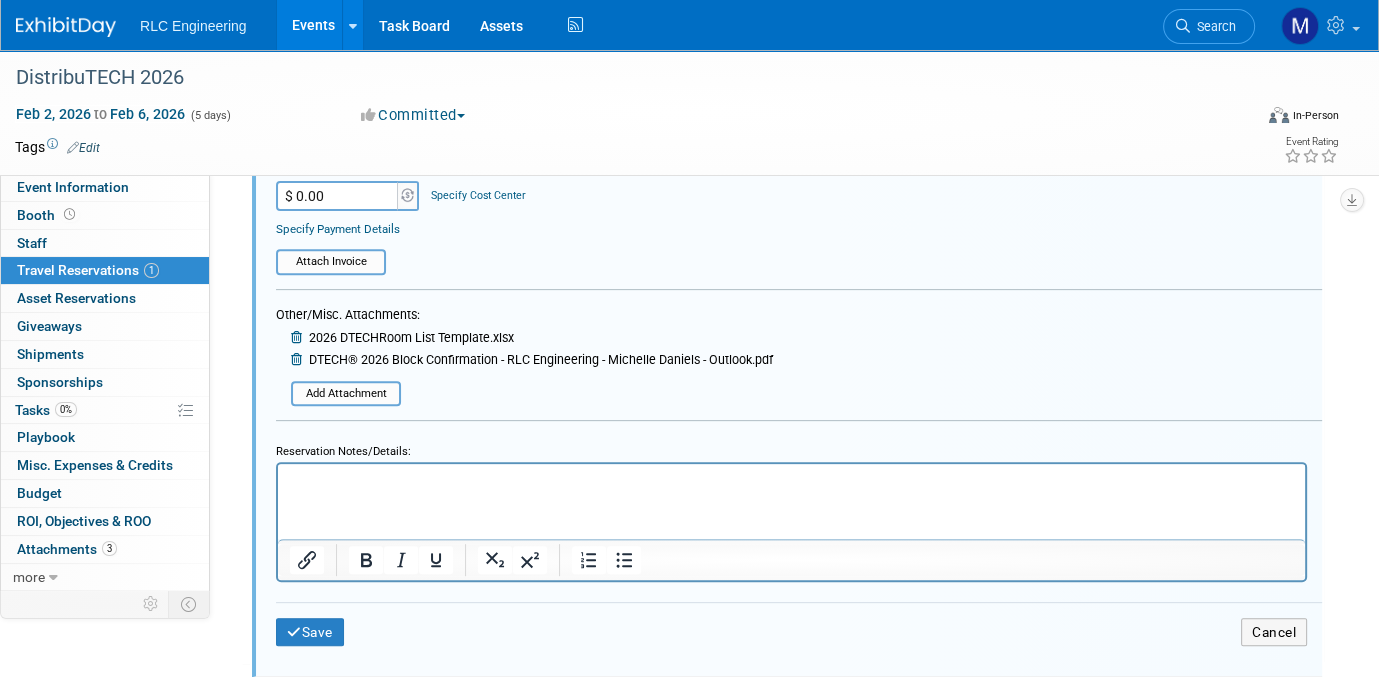 scroll, scrollTop: 805, scrollLeft: 0, axis: vertical 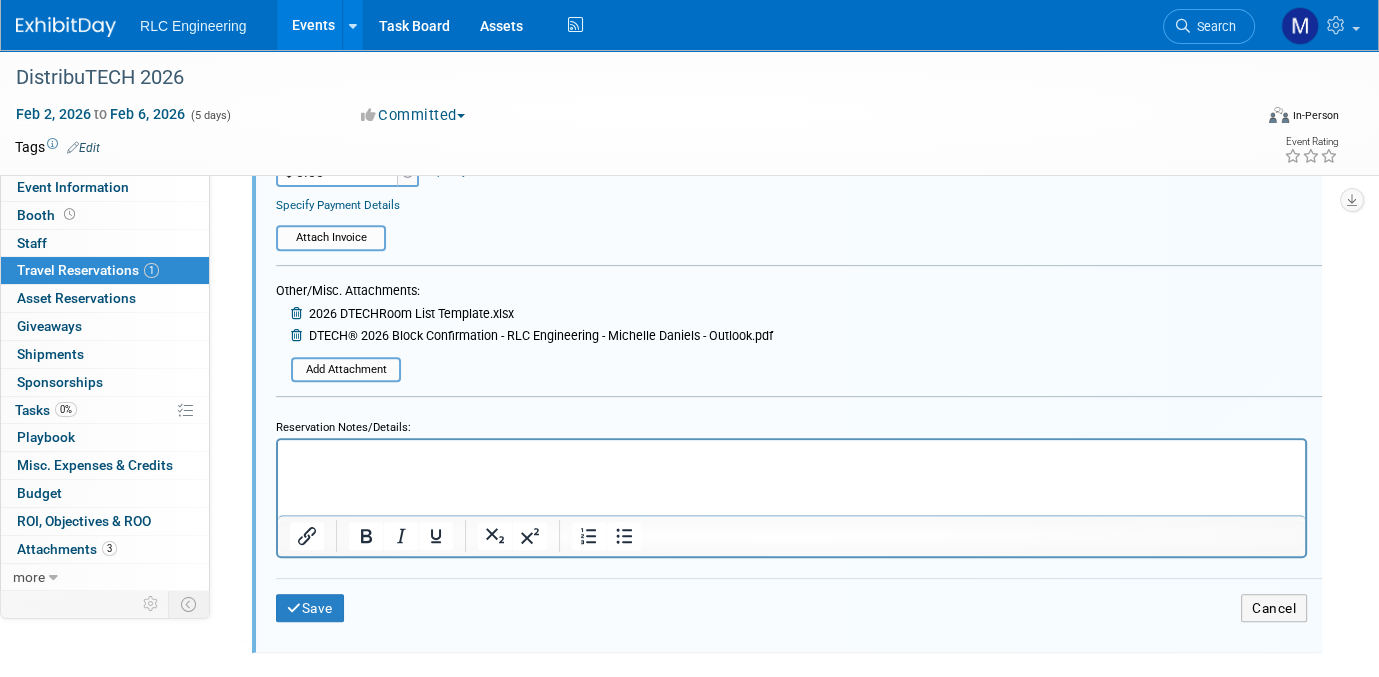 click on "2026 DTECHRoom List Template.xlsx" at bounding box center (411, 313) 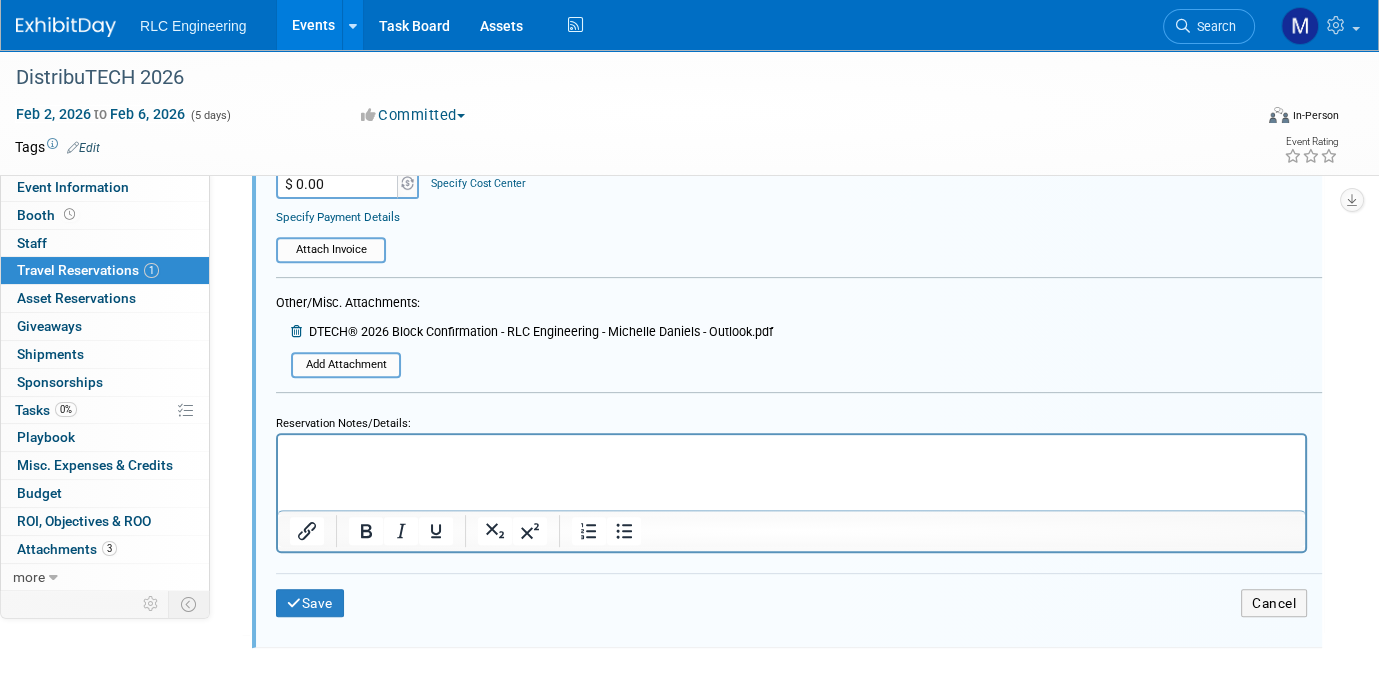 scroll, scrollTop: 793, scrollLeft: 0, axis: vertical 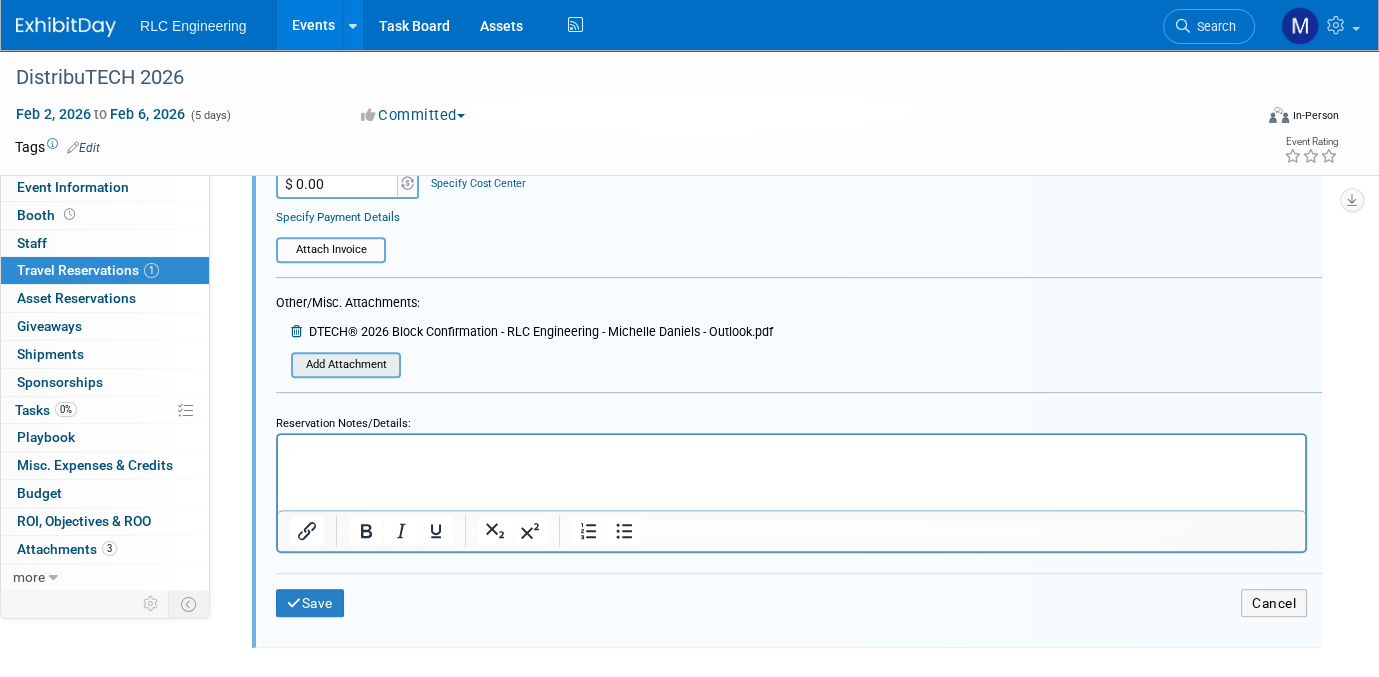 click at bounding box center [297, 364] 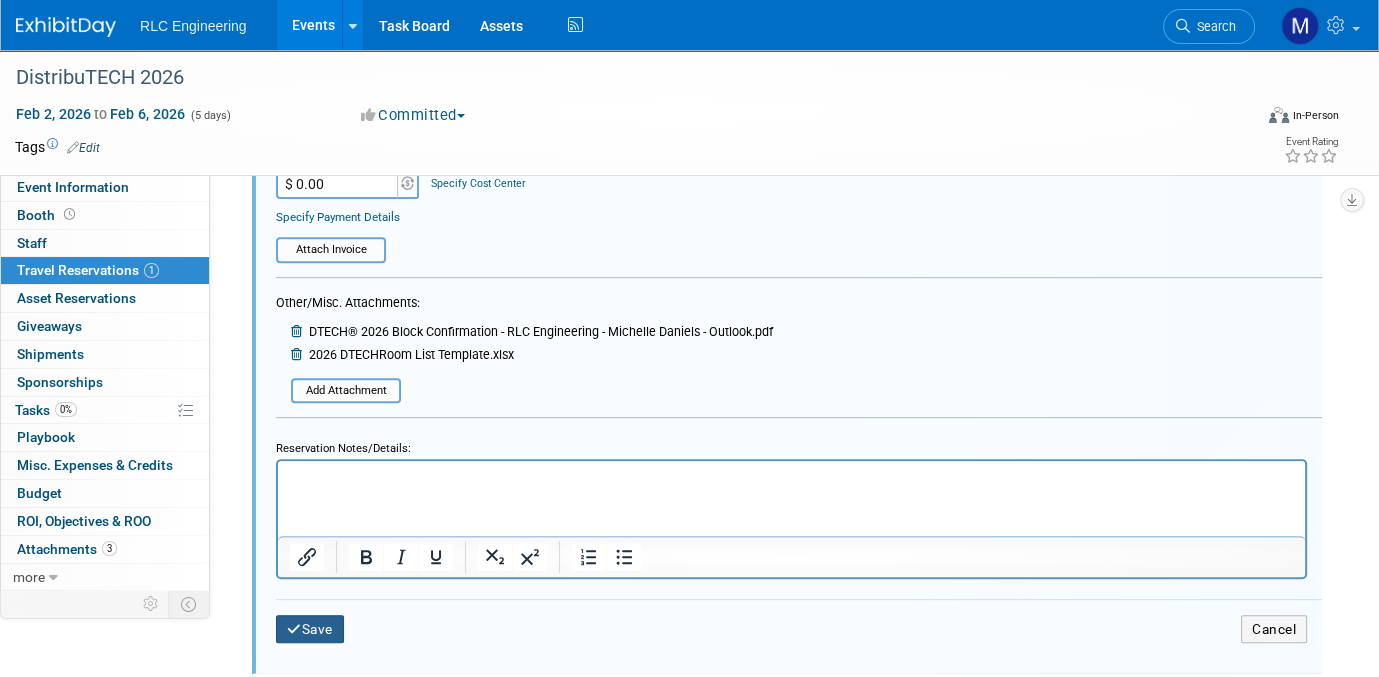 click on "Save" at bounding box center (310, 629) 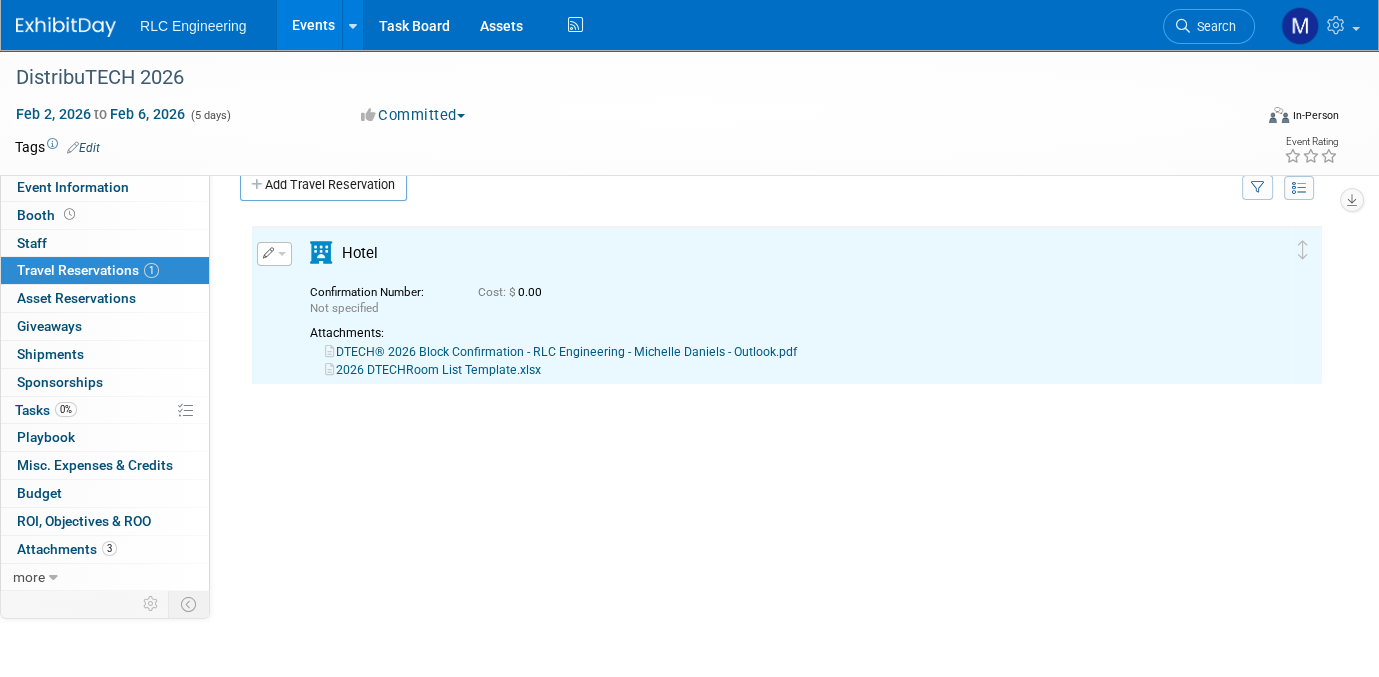 scroll, scrollTop: 0, scrollLeft: 0, axis: both 